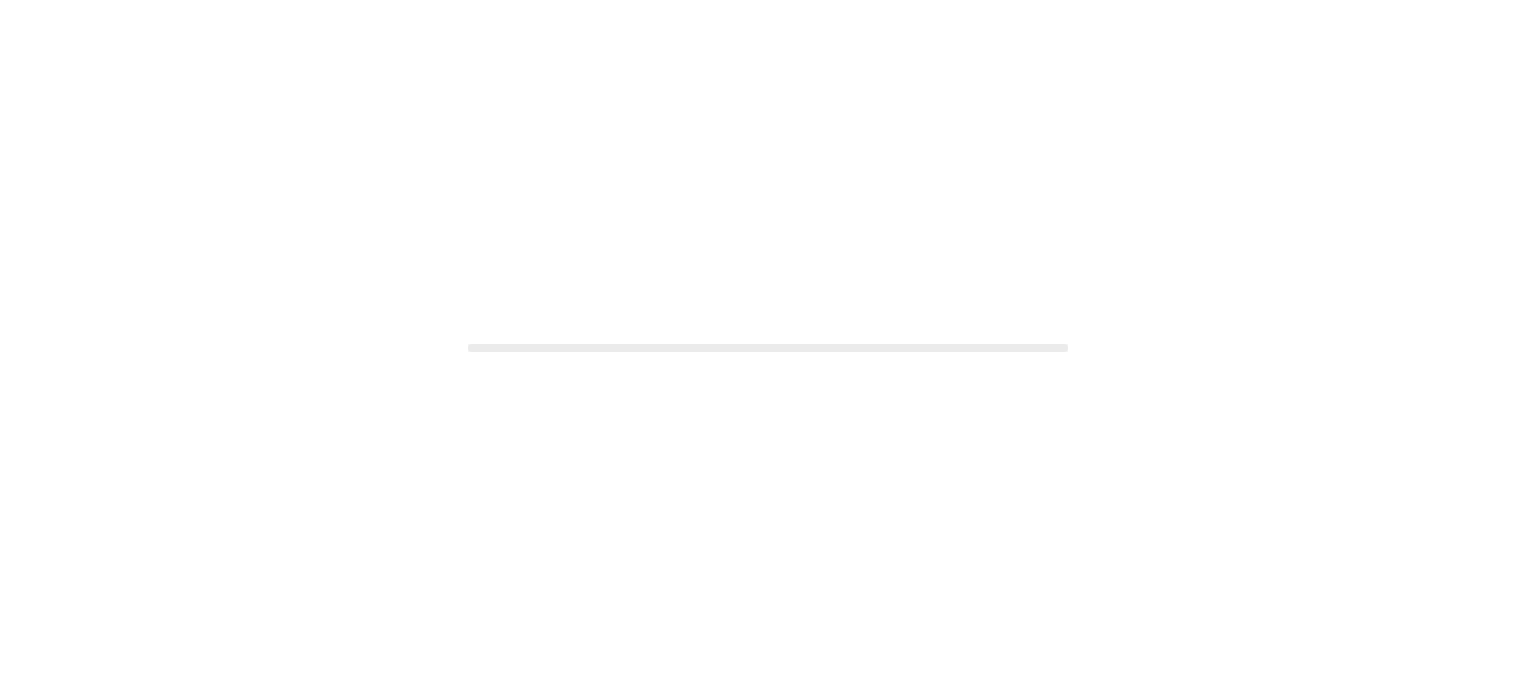 scroll, scrollTop: 0, scrollLeft: 0, axis: both 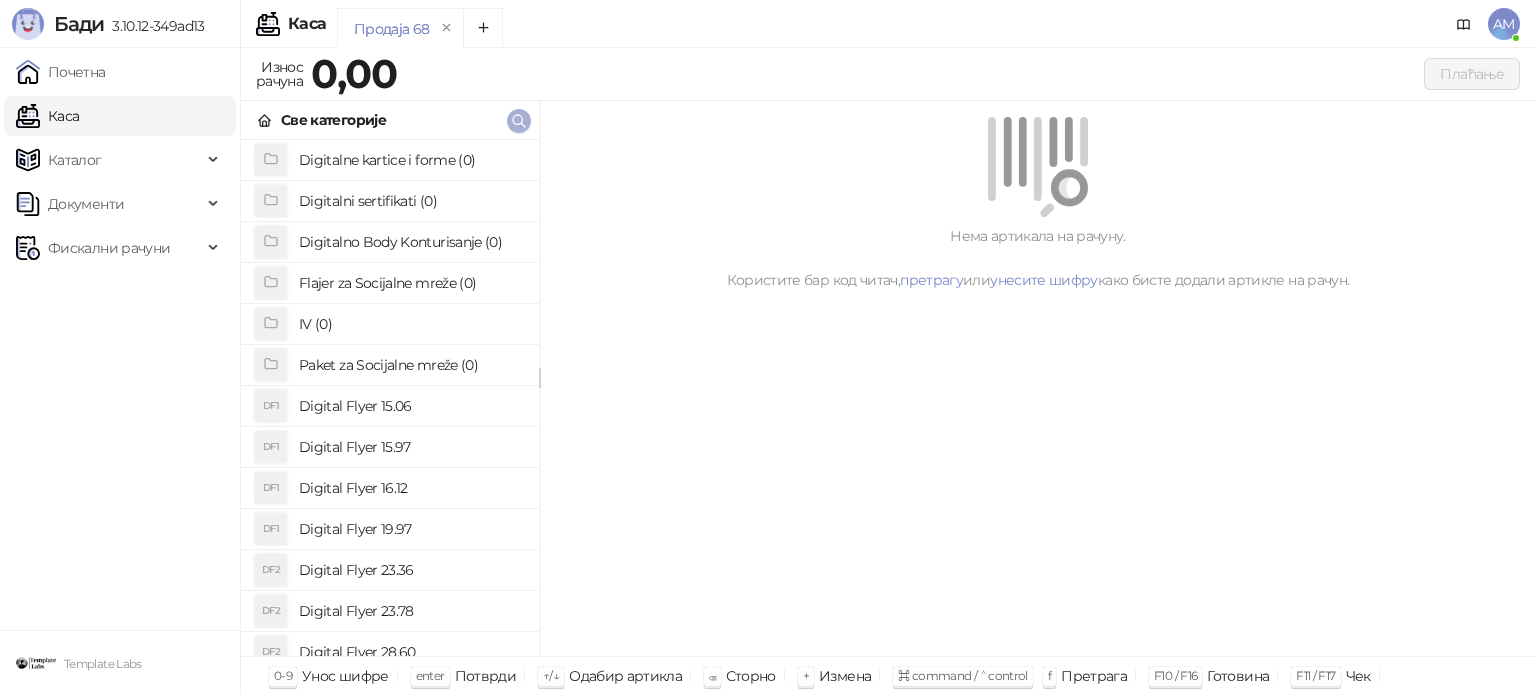 click 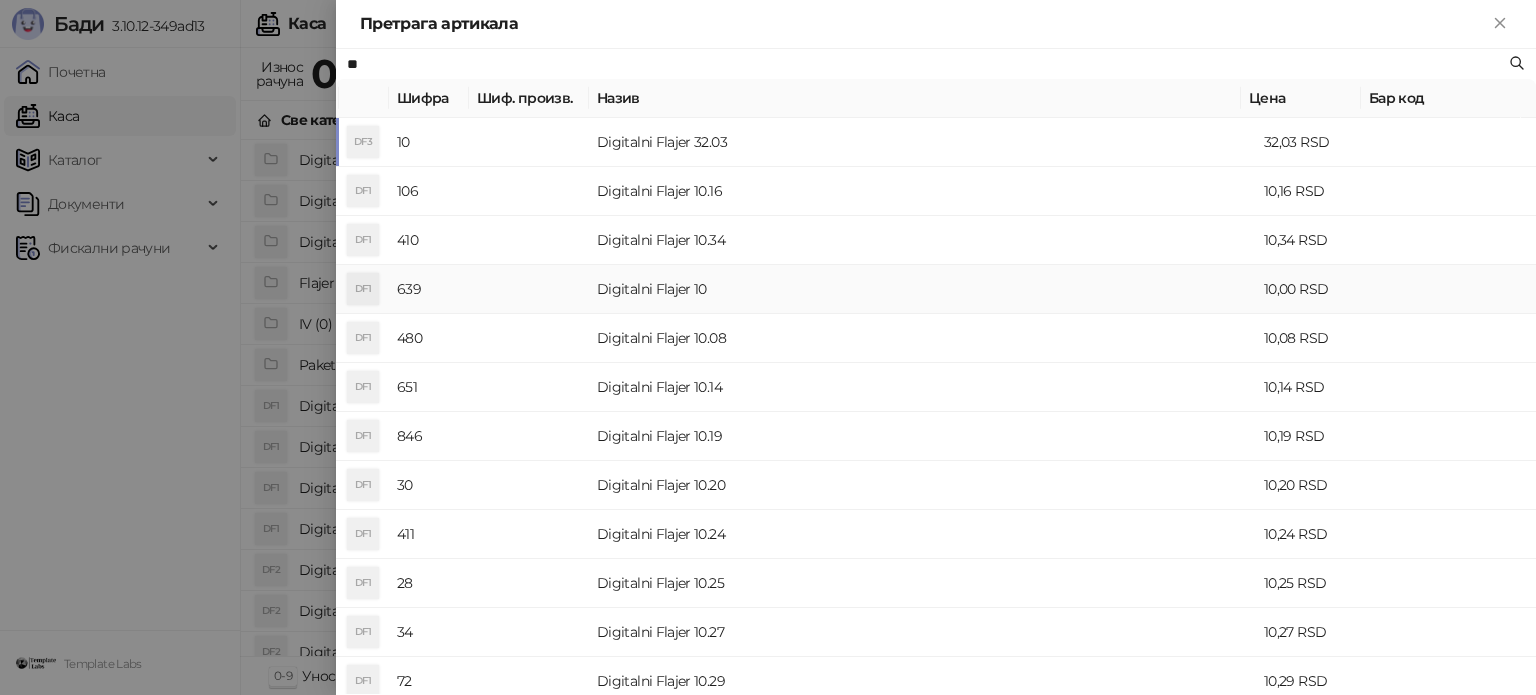 type on "**" 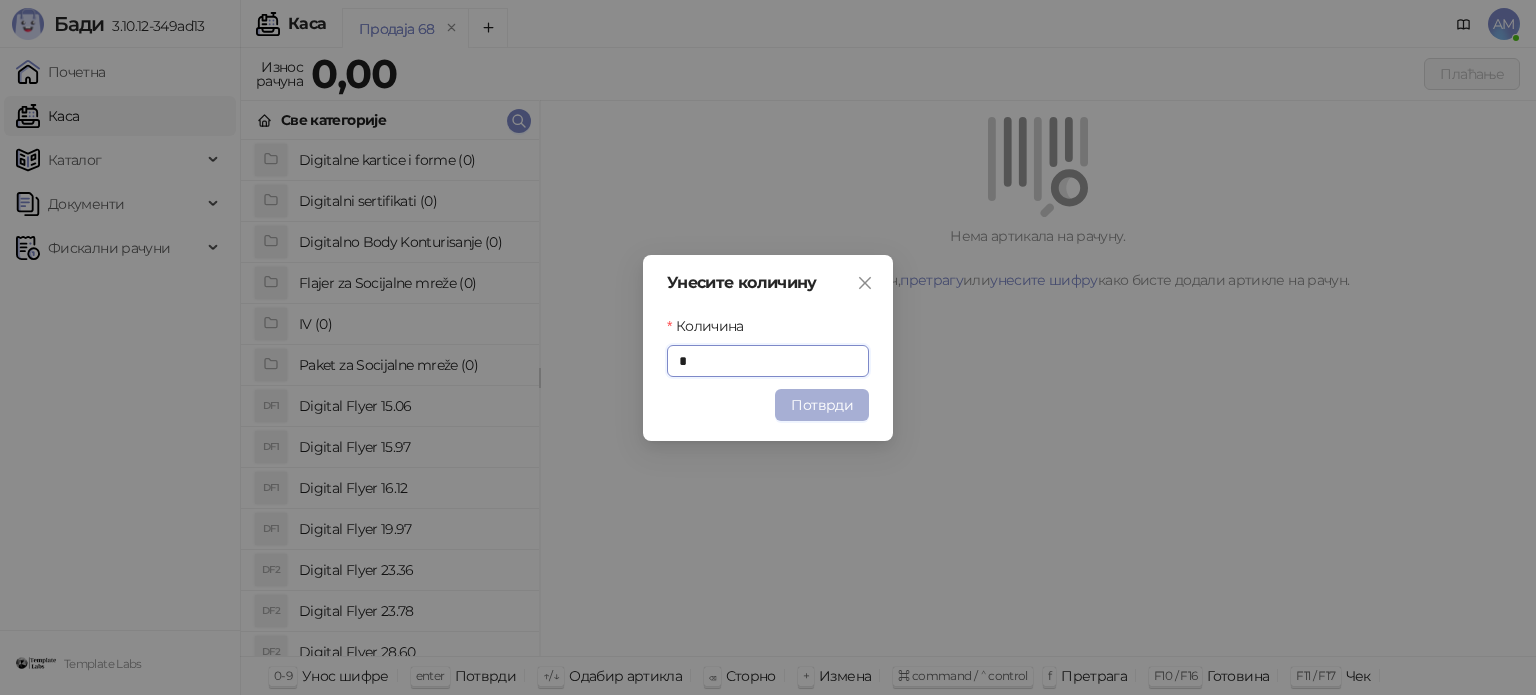 click on "Потврди" at bounding box center (822, 405) 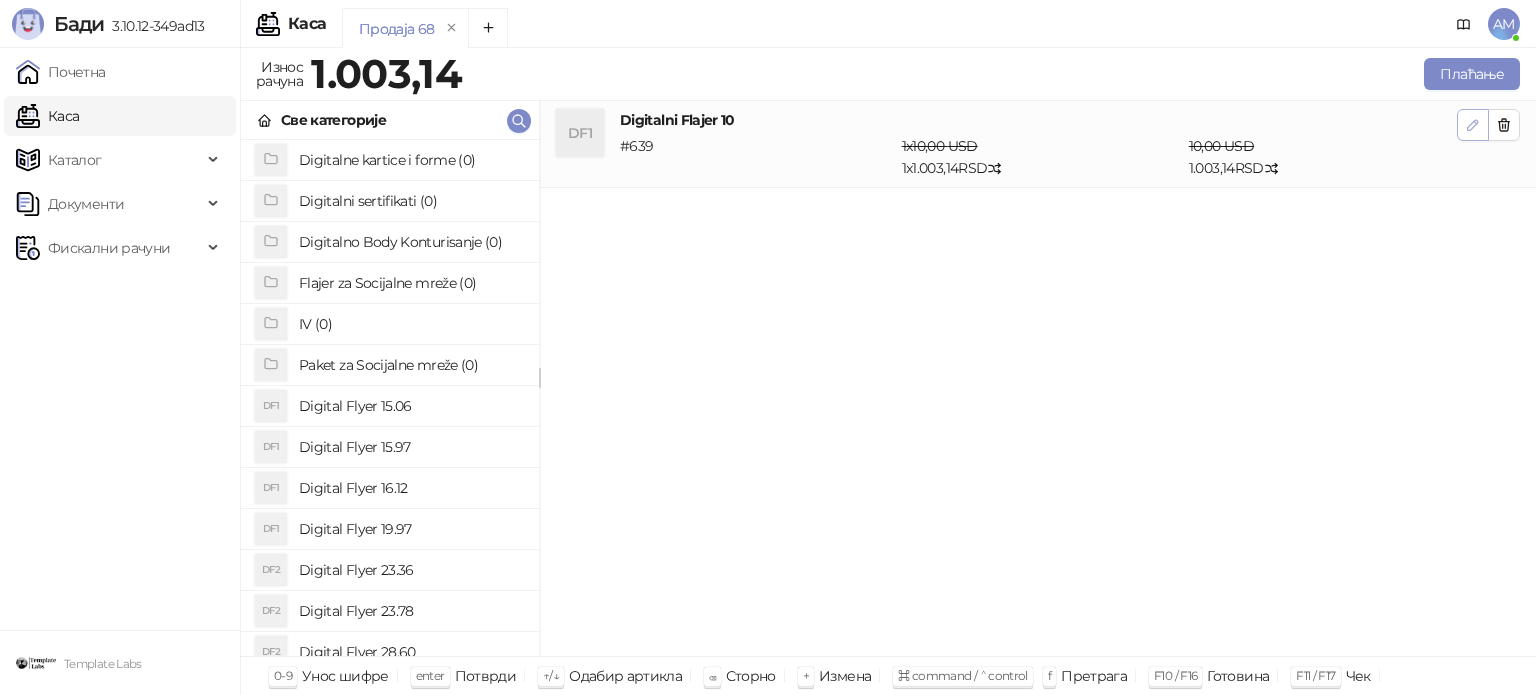 click 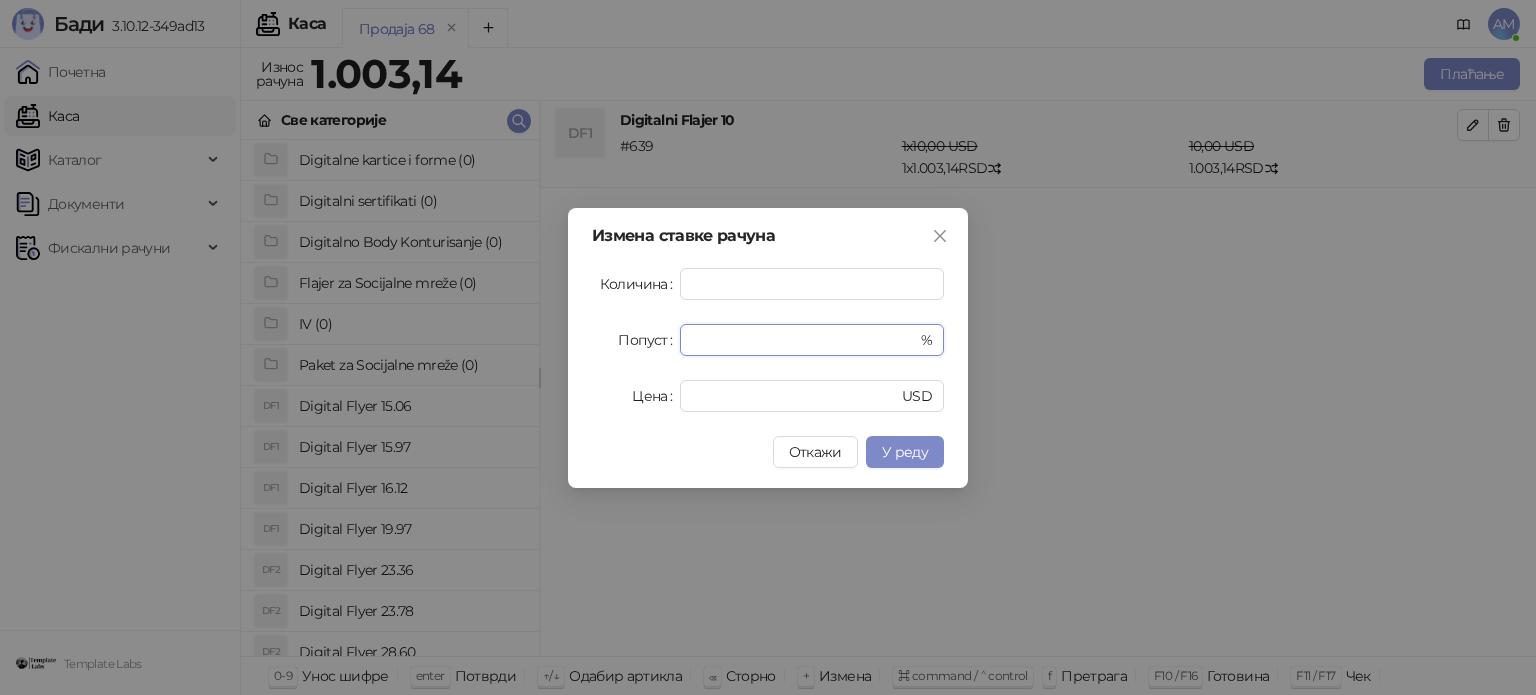 drag, startPoint x: 687, startPoint y: 344, endPoint x: 657, endPoint y: 350, distance: 30.594116 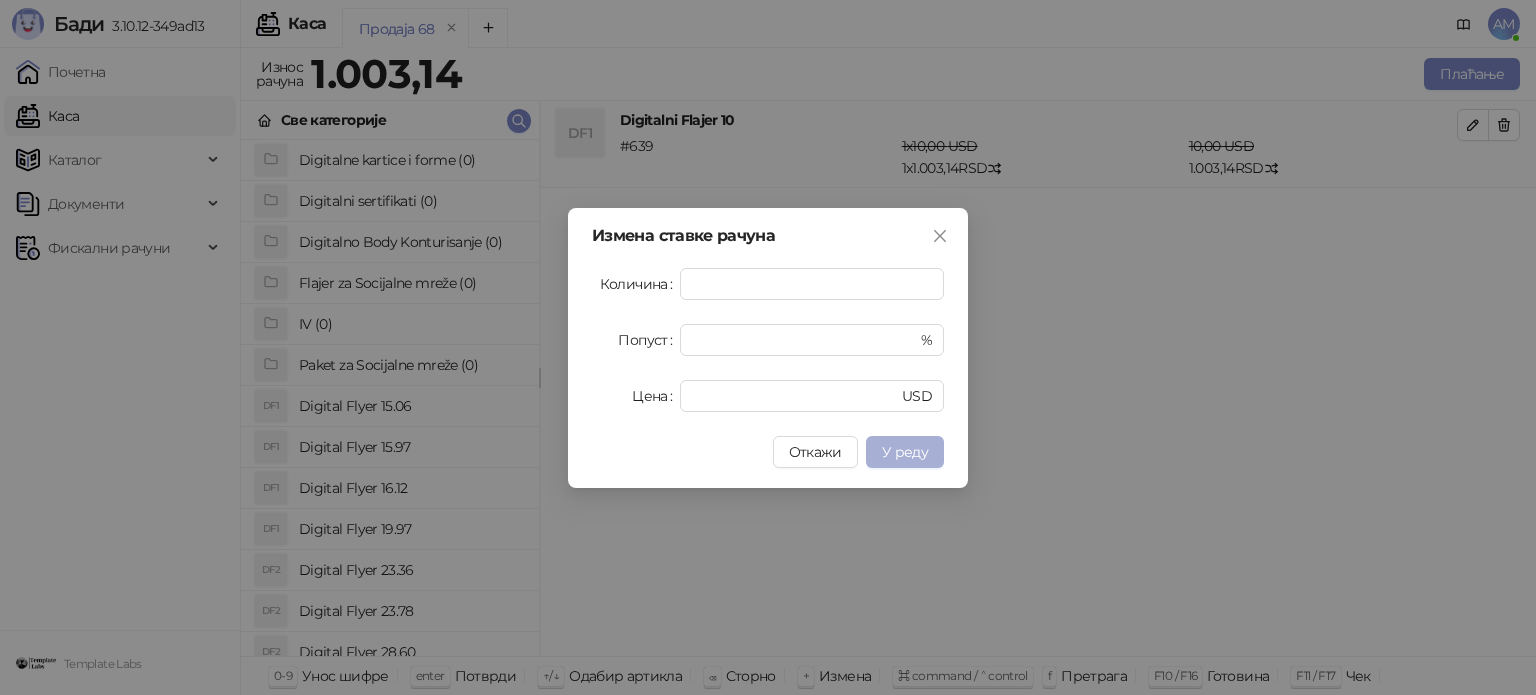 click on "У реду" at bounding box center (905, 452) 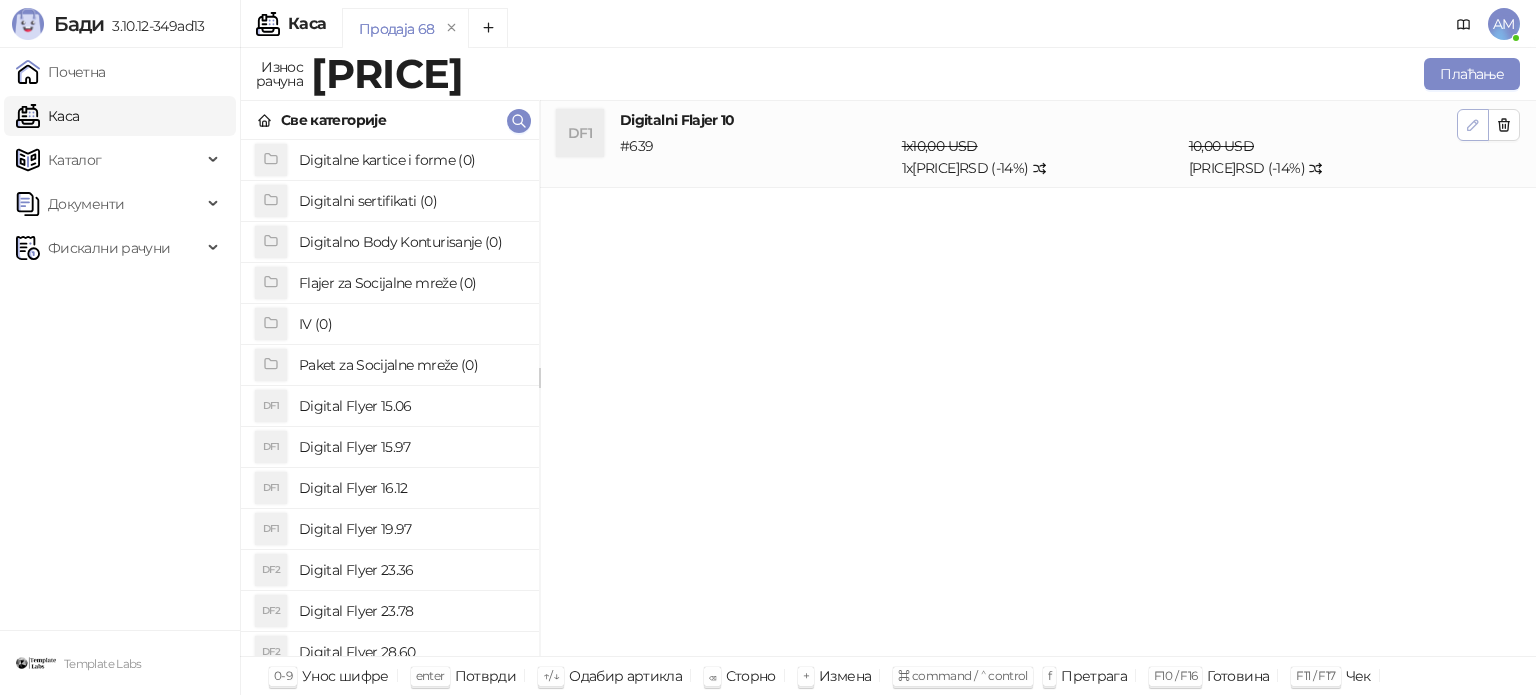 click at bounding box center [1473, 125] 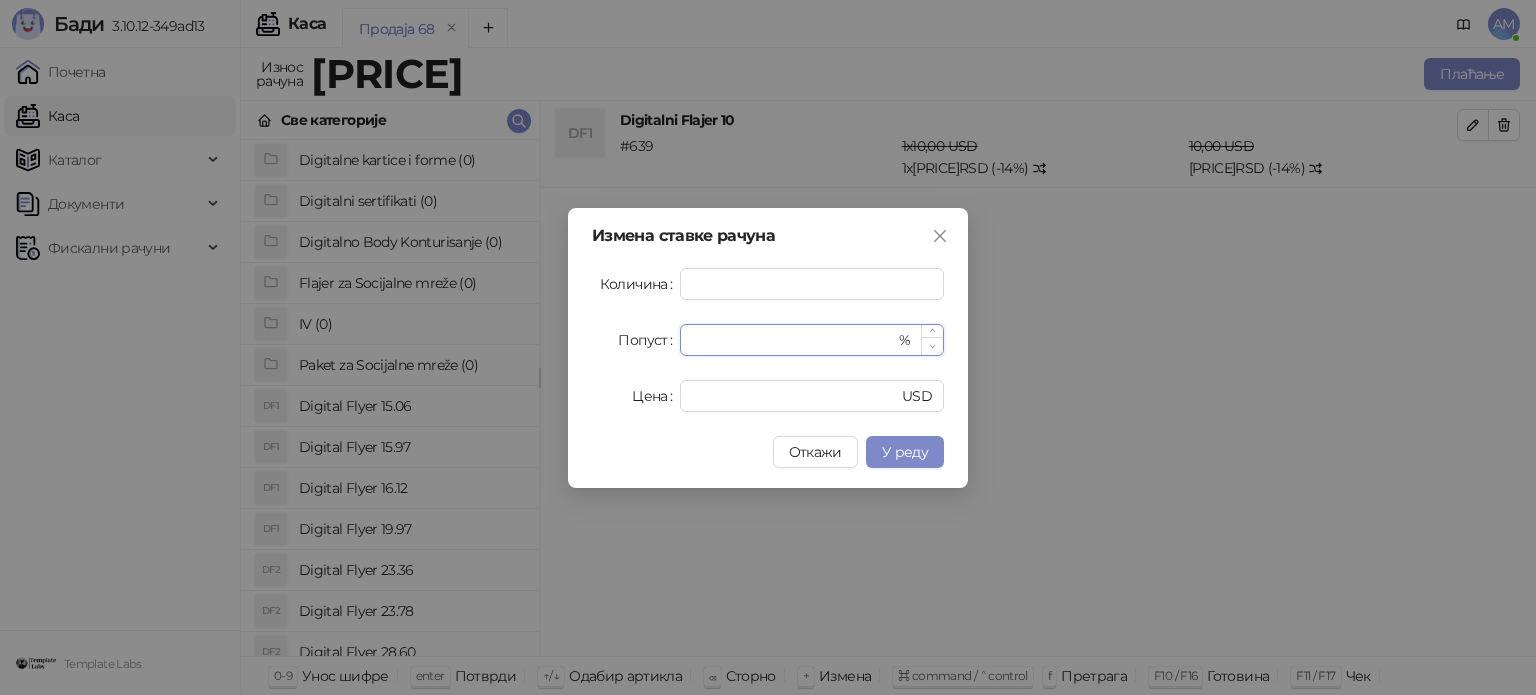 click at bounding box center [932, 346] 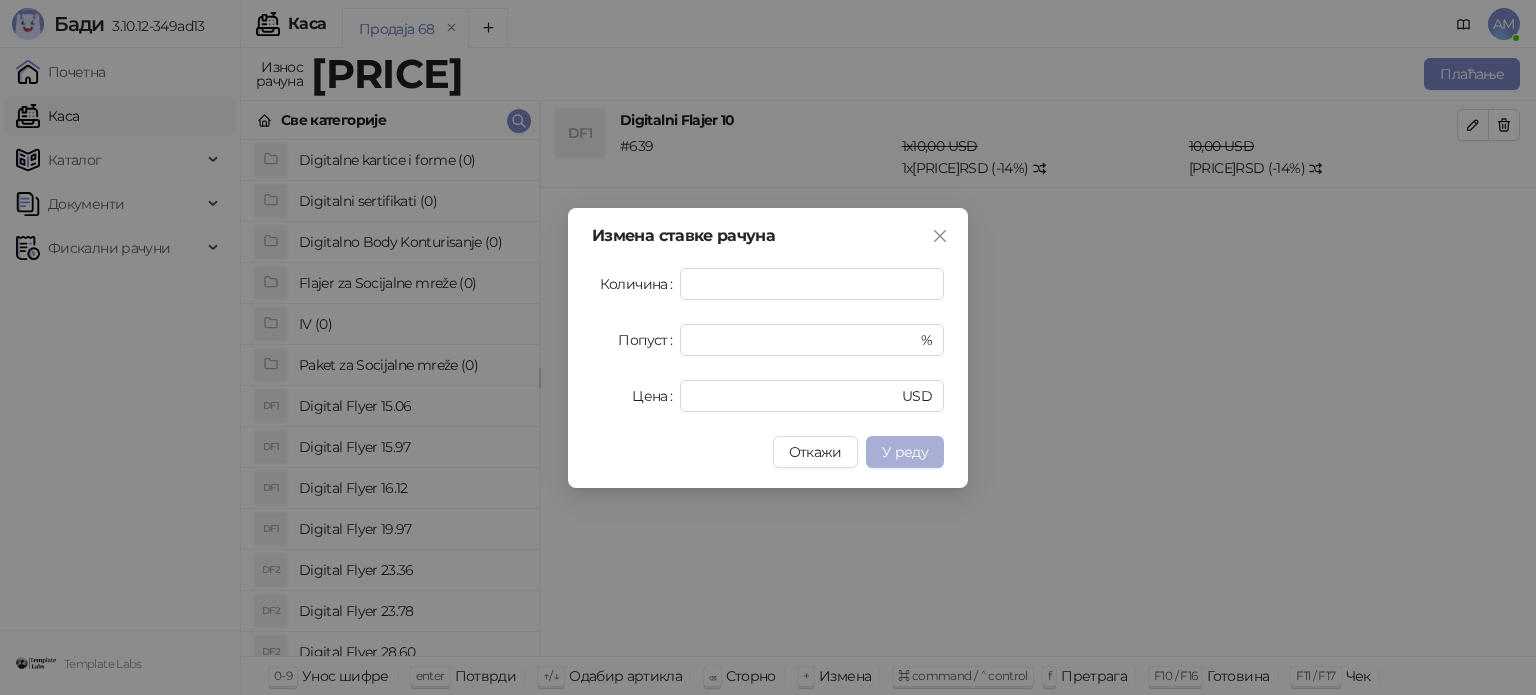click on "У реду" at bounding box center (905, 452) 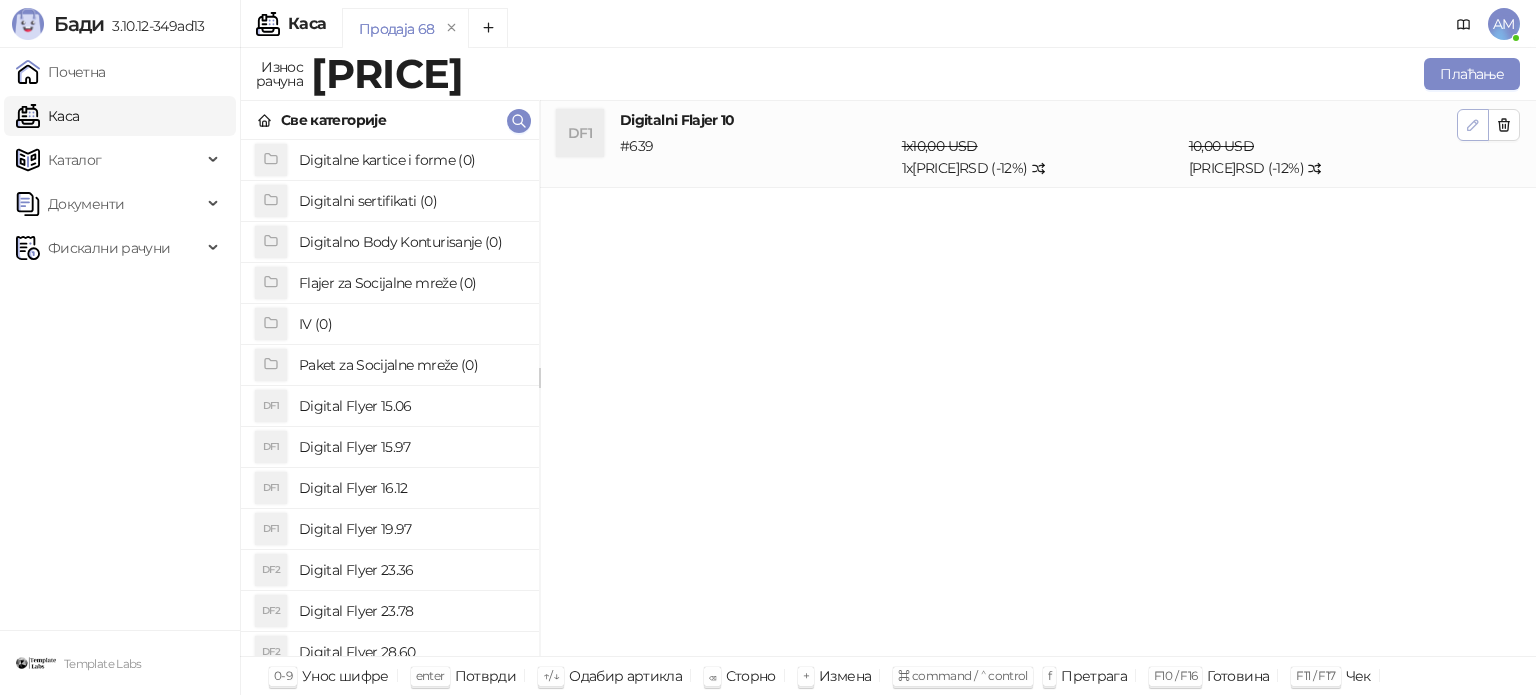click 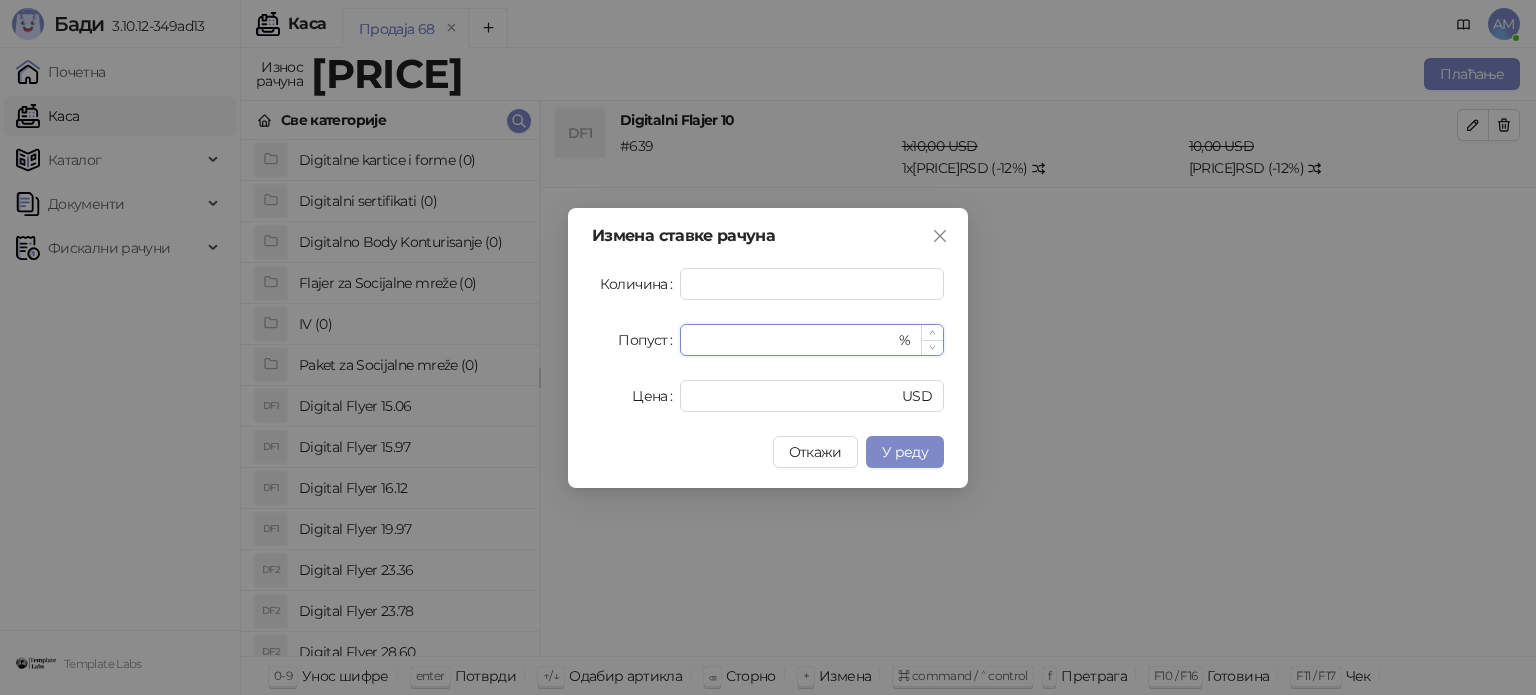 click at bounding box center [932, 332] 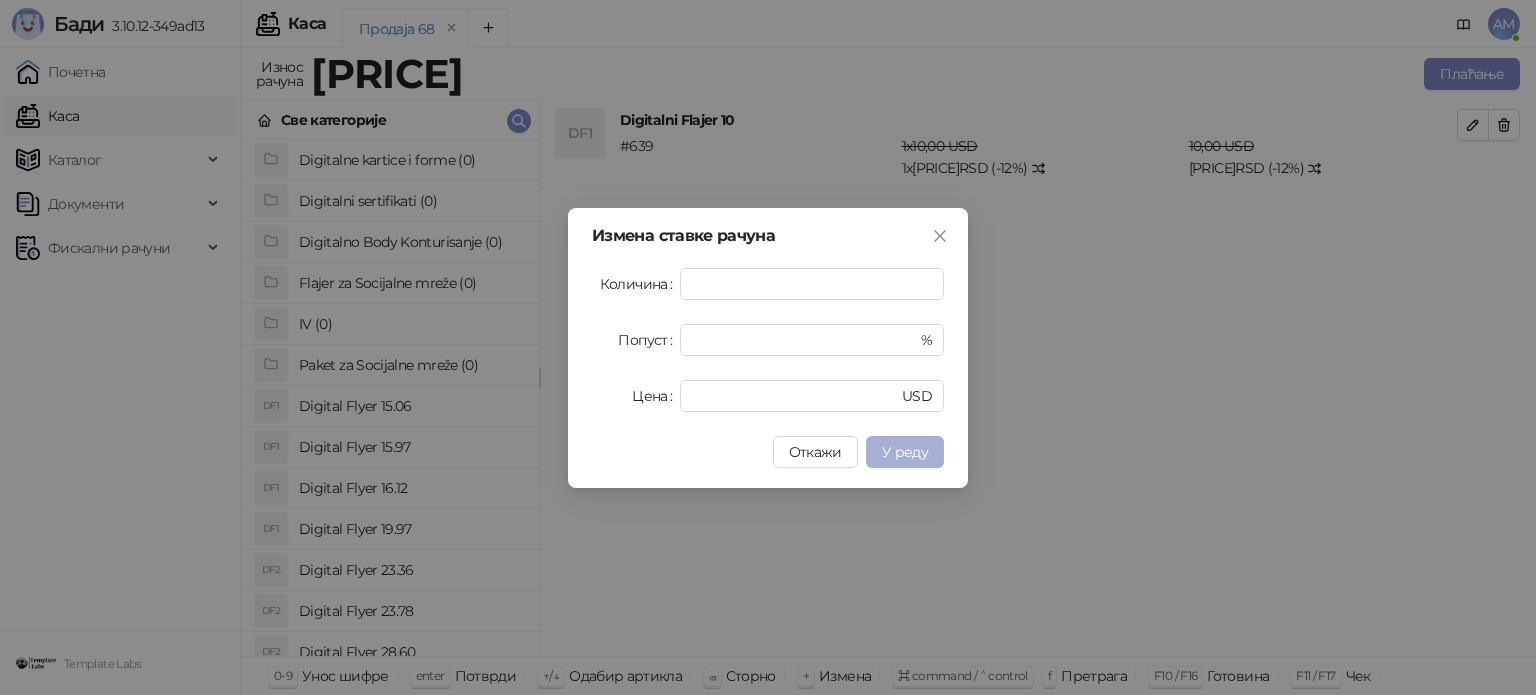 click on "У реду" at bounding box center (905, 452) 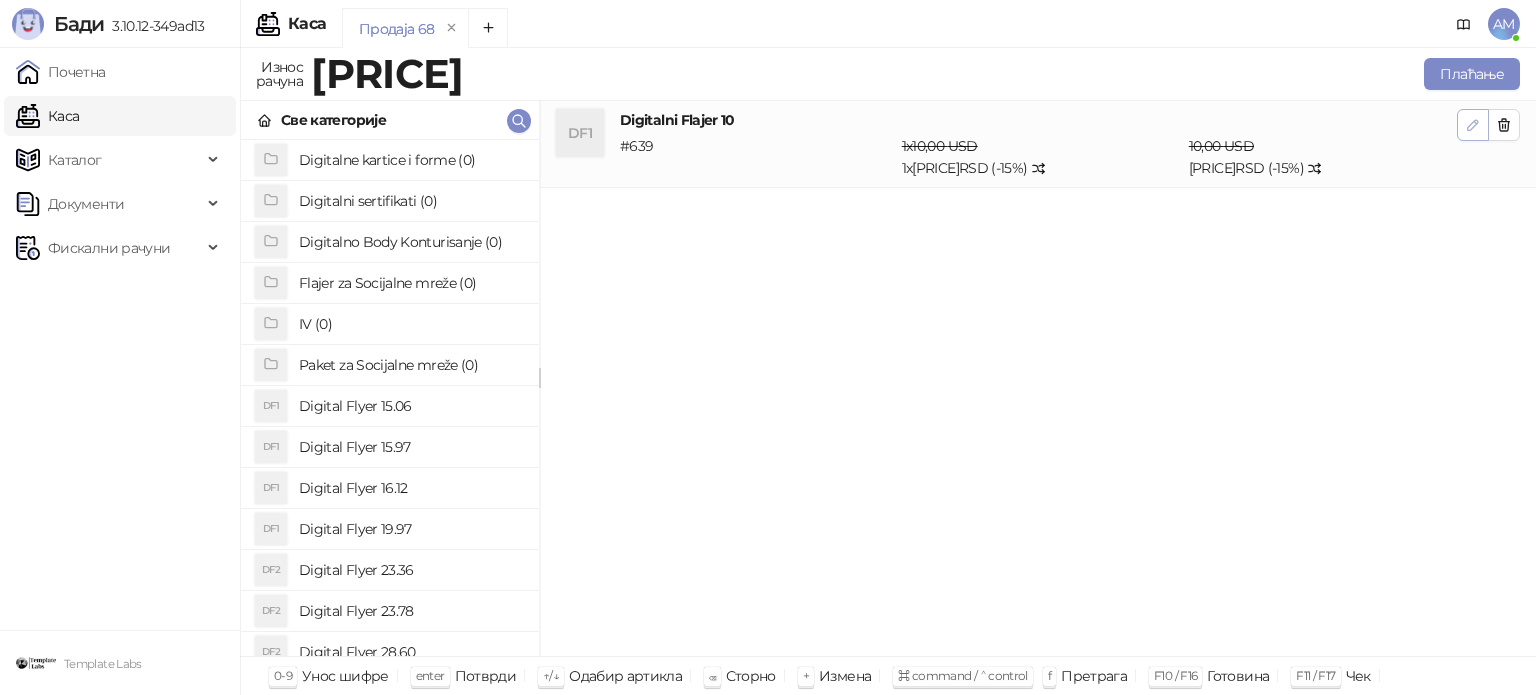 click at bounding box center [1473, 125] 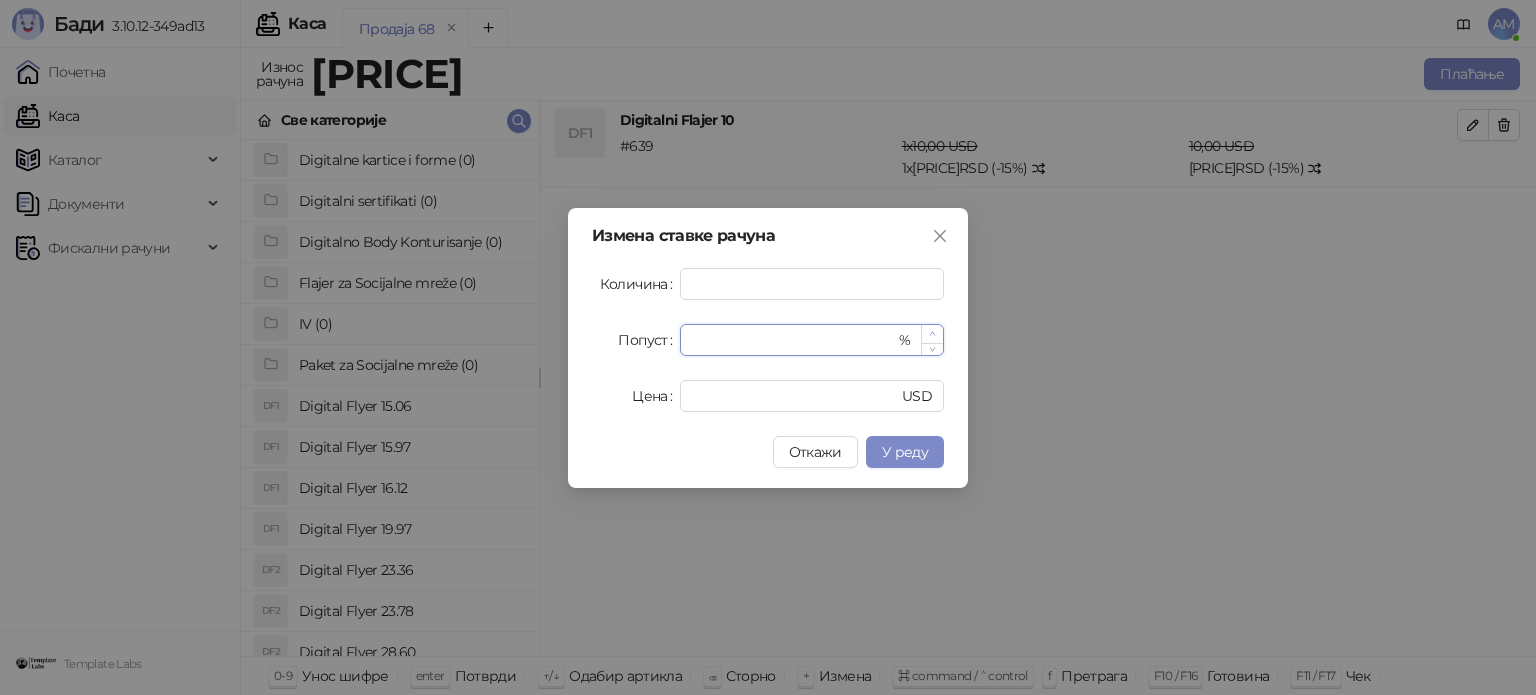 type on "**" 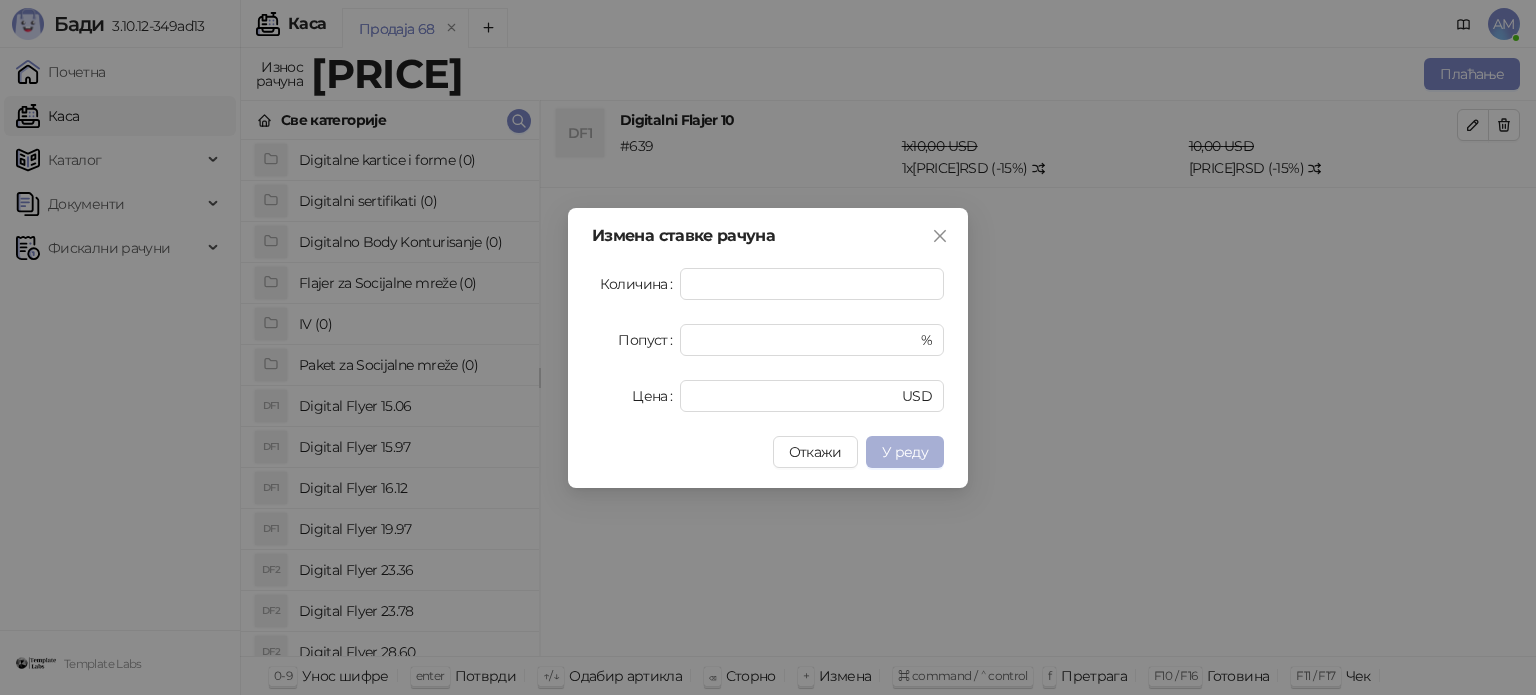 click on "У реду" at bounding box center [905, 452] 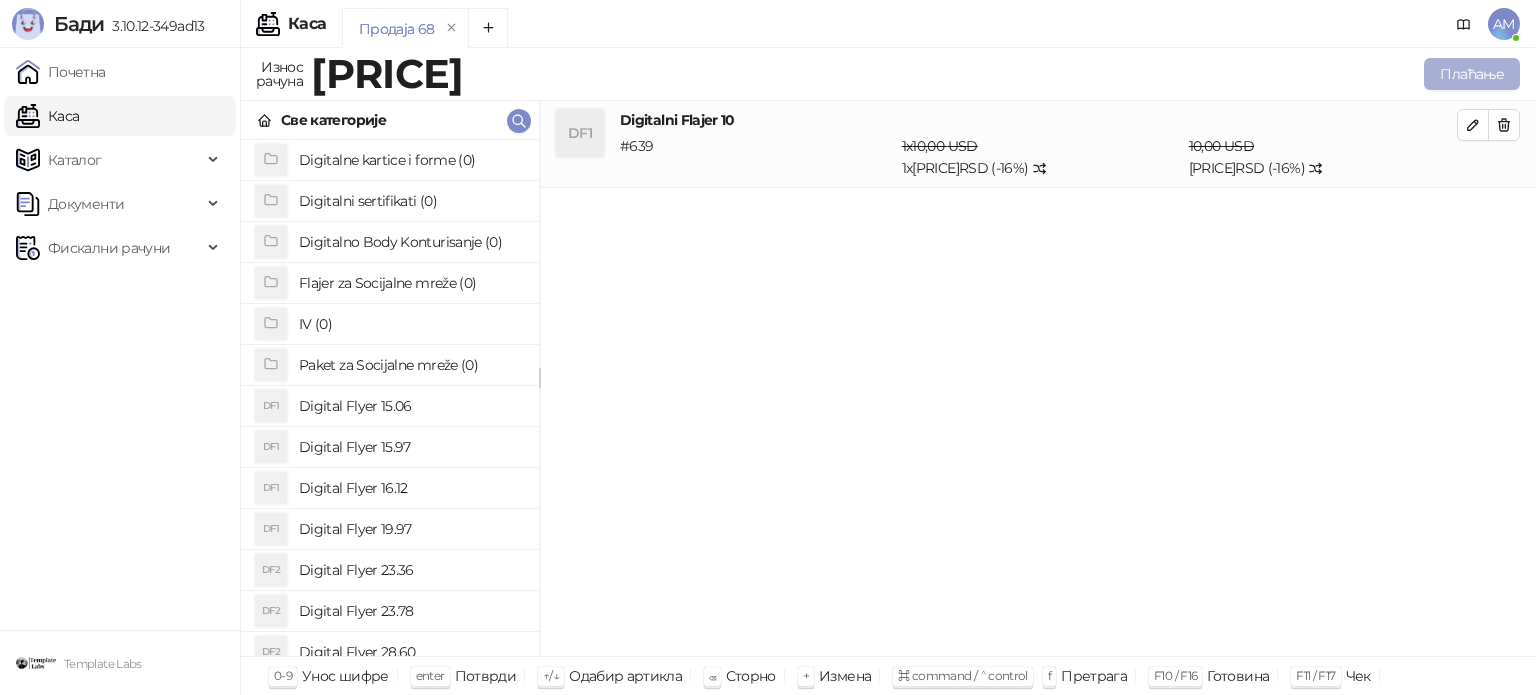 click on "Плаћање" at bounding box center [1472, 74] 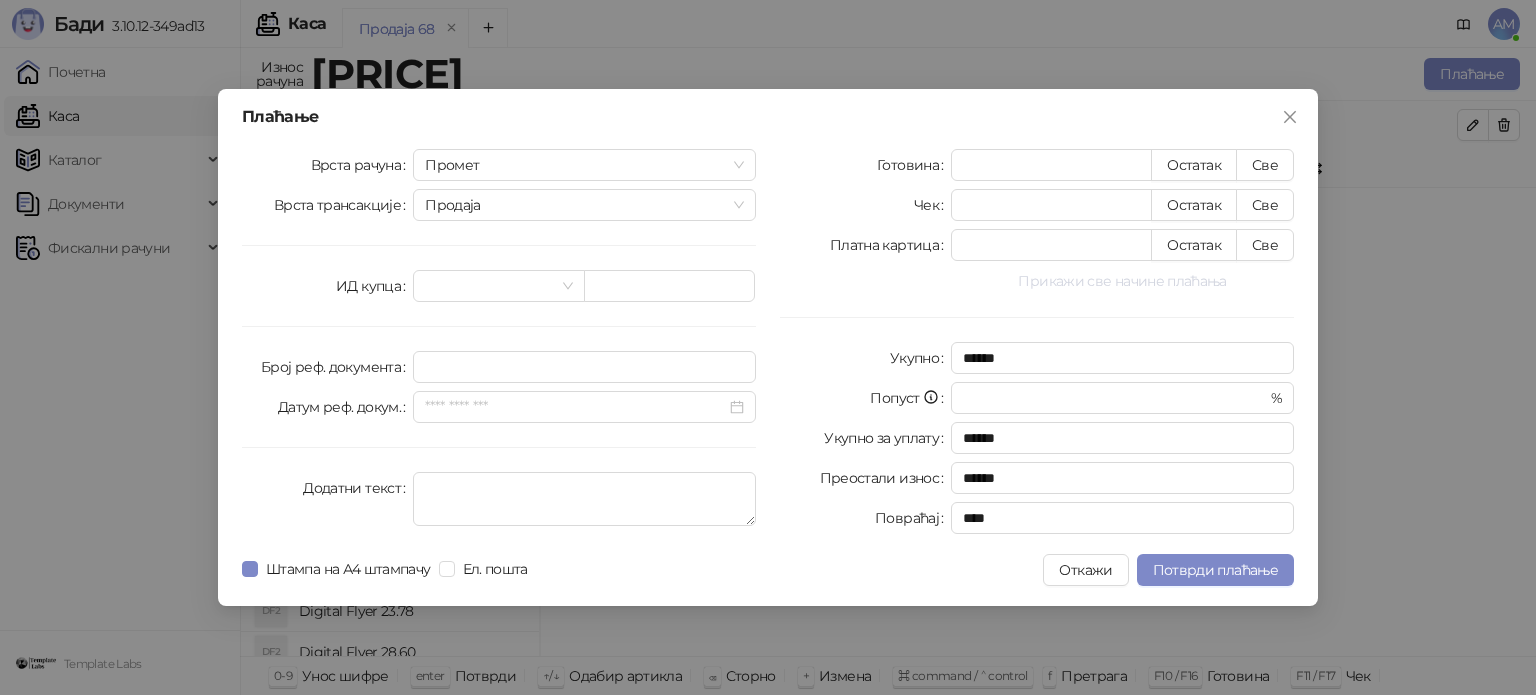 click on "Прикажи све начине плаћања" at bounding box center [1122, 281] 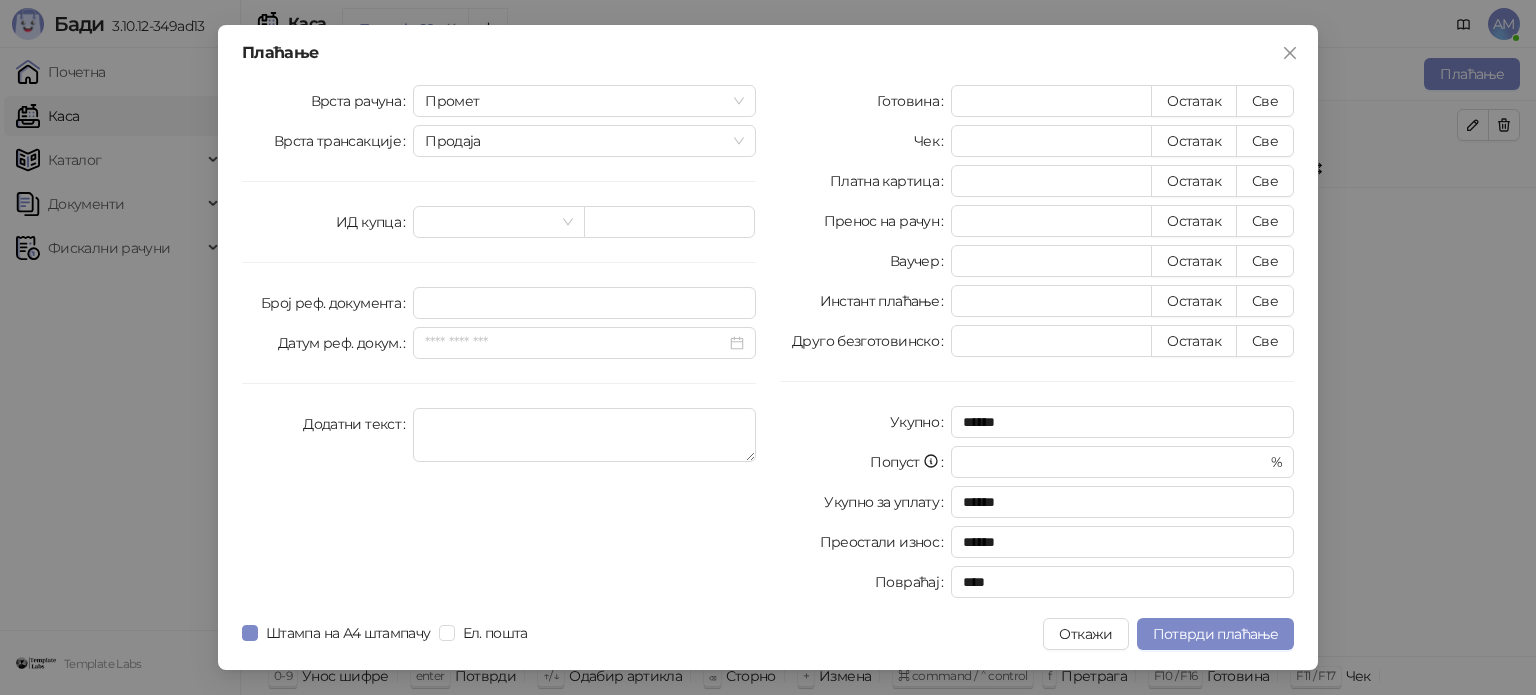 drag, startPoint x: 1260, startPoint y: 346, endPoint x: 1258, endPoint y: 383, distance: 37.054016 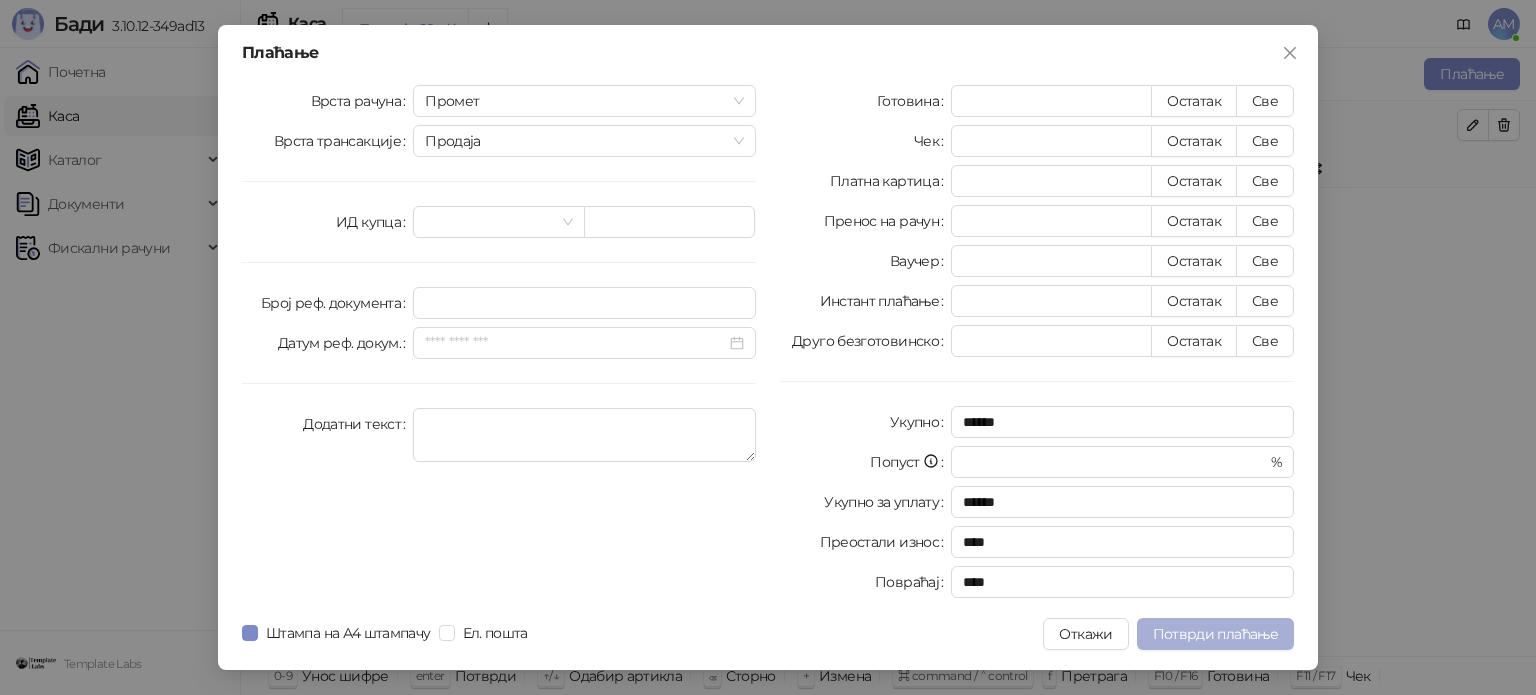 click on "Потврди плаћање" at bounding box center [1215, 634] 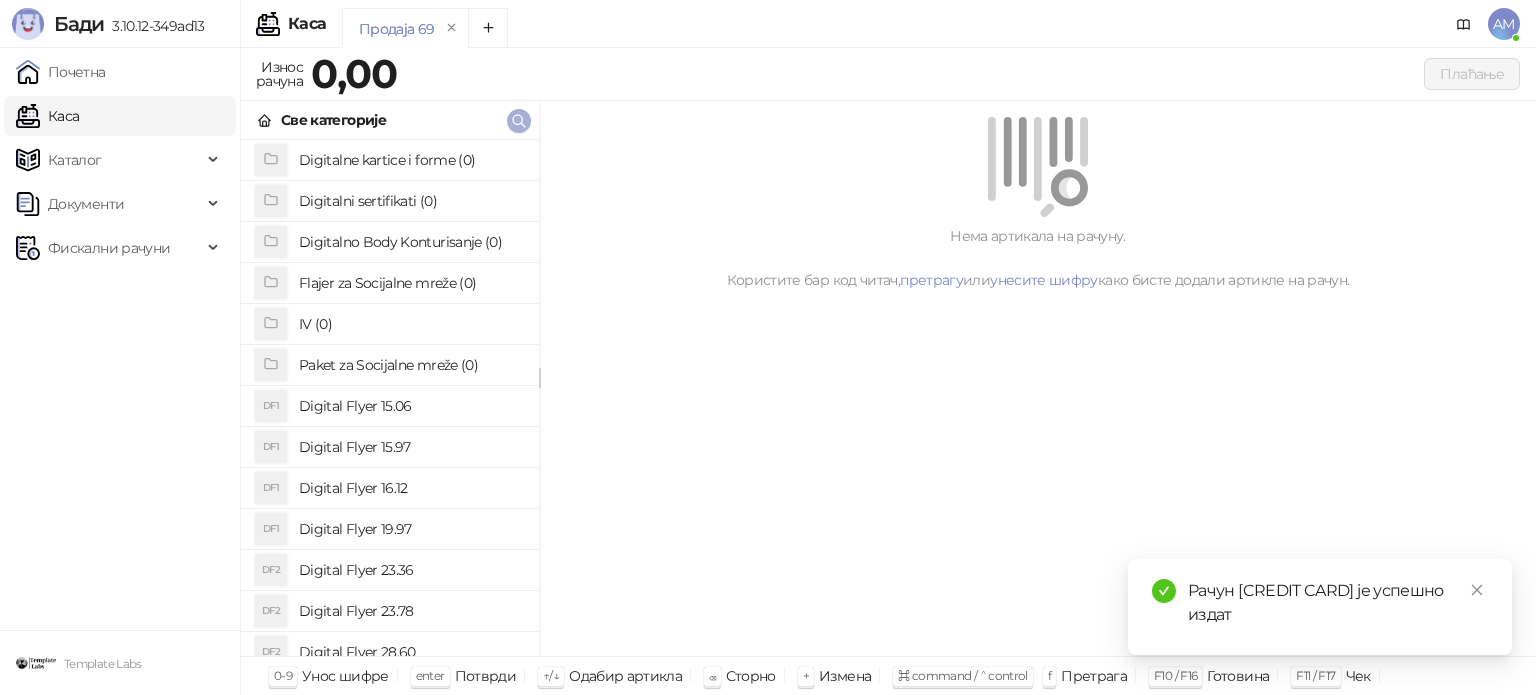 click 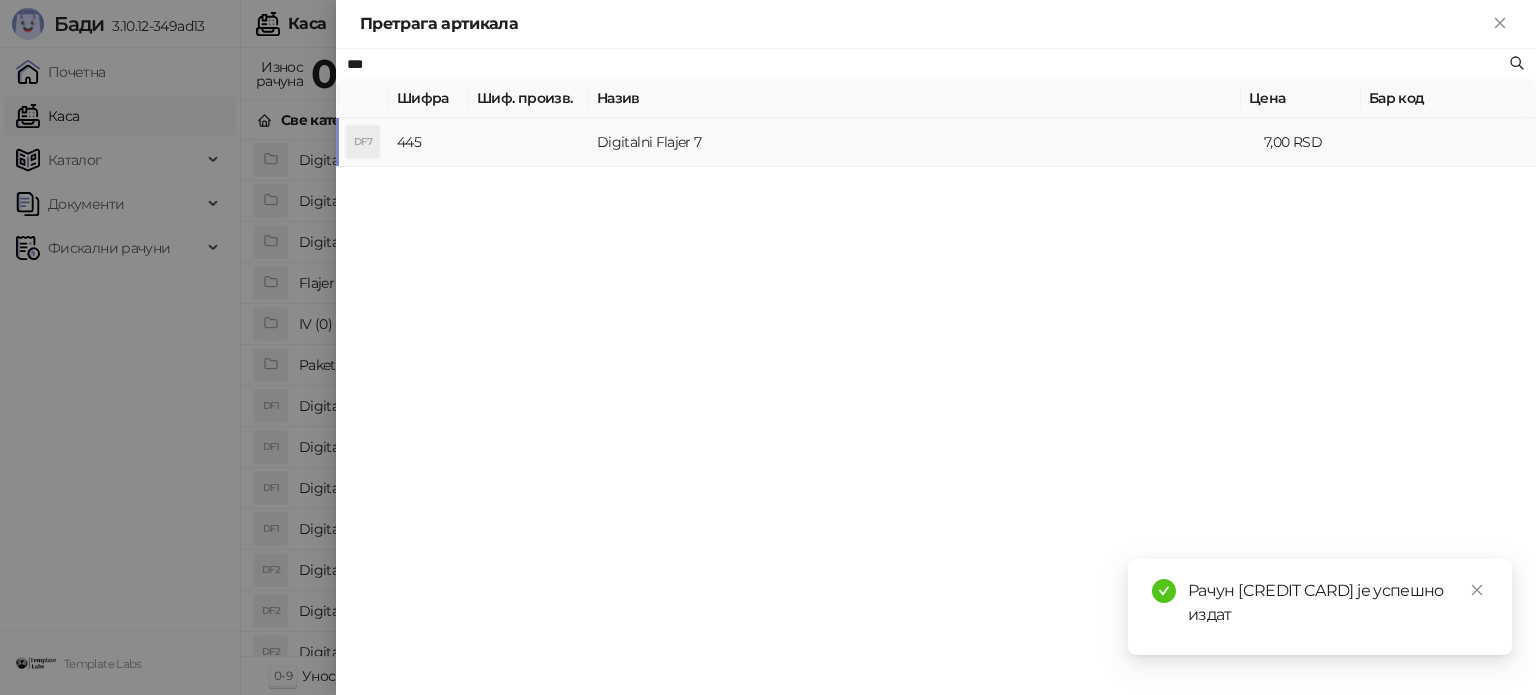 type on "***" 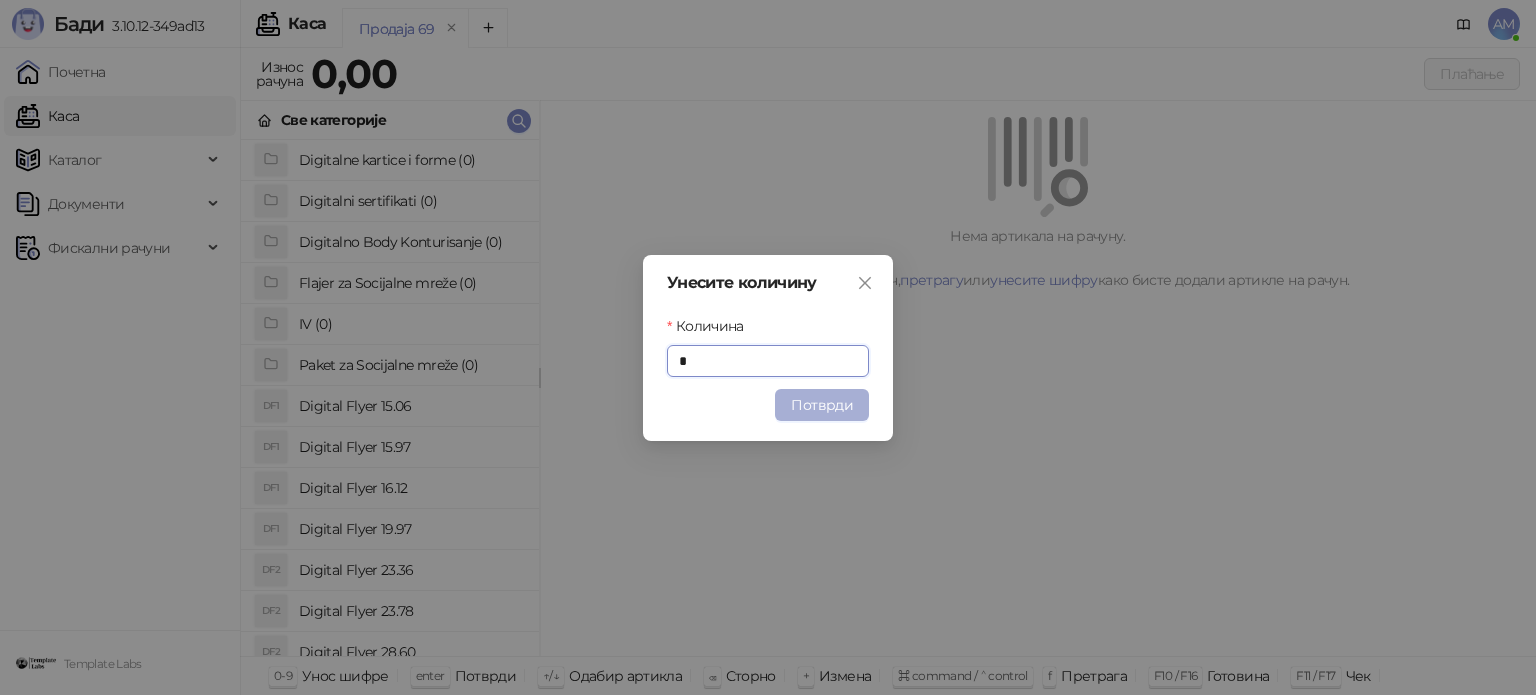 click on "Потврди" at bounding box center (822, 405) 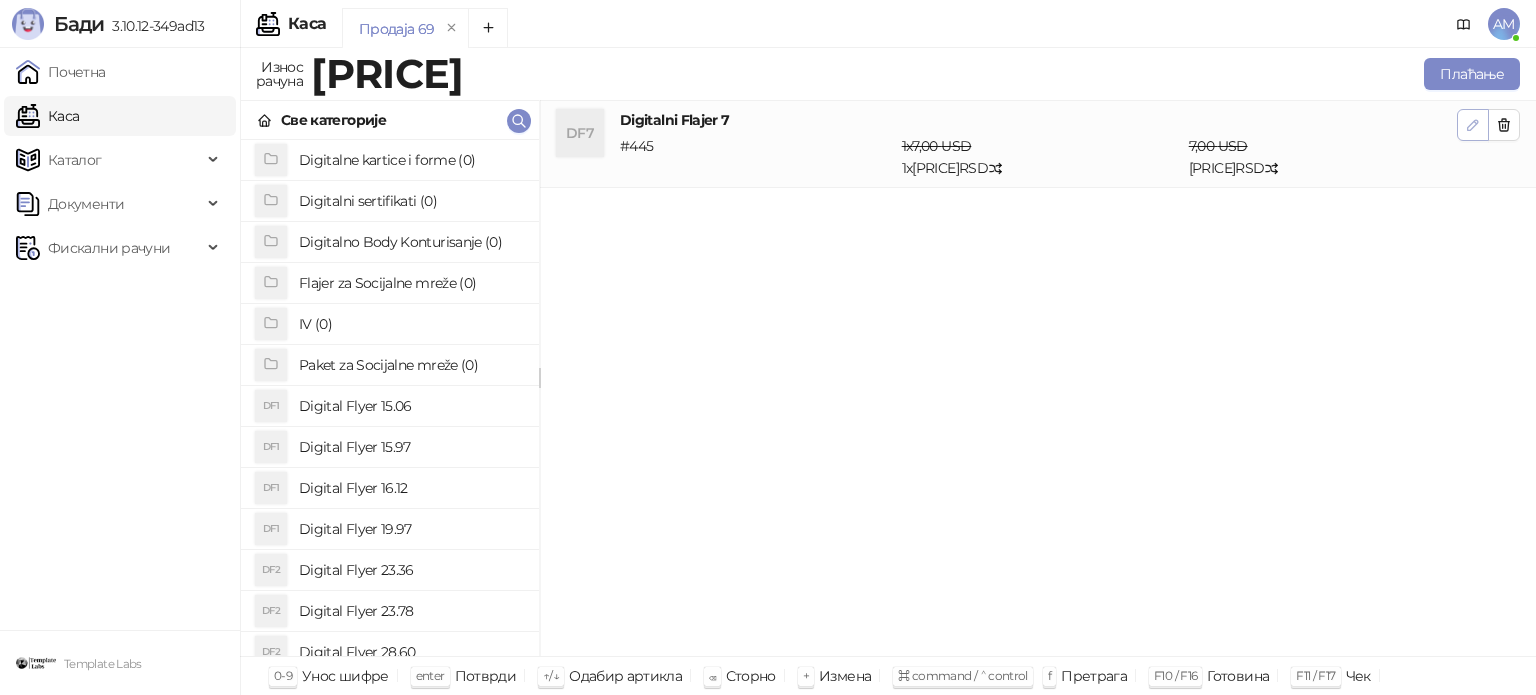 click at bounding box center (1473, 125) 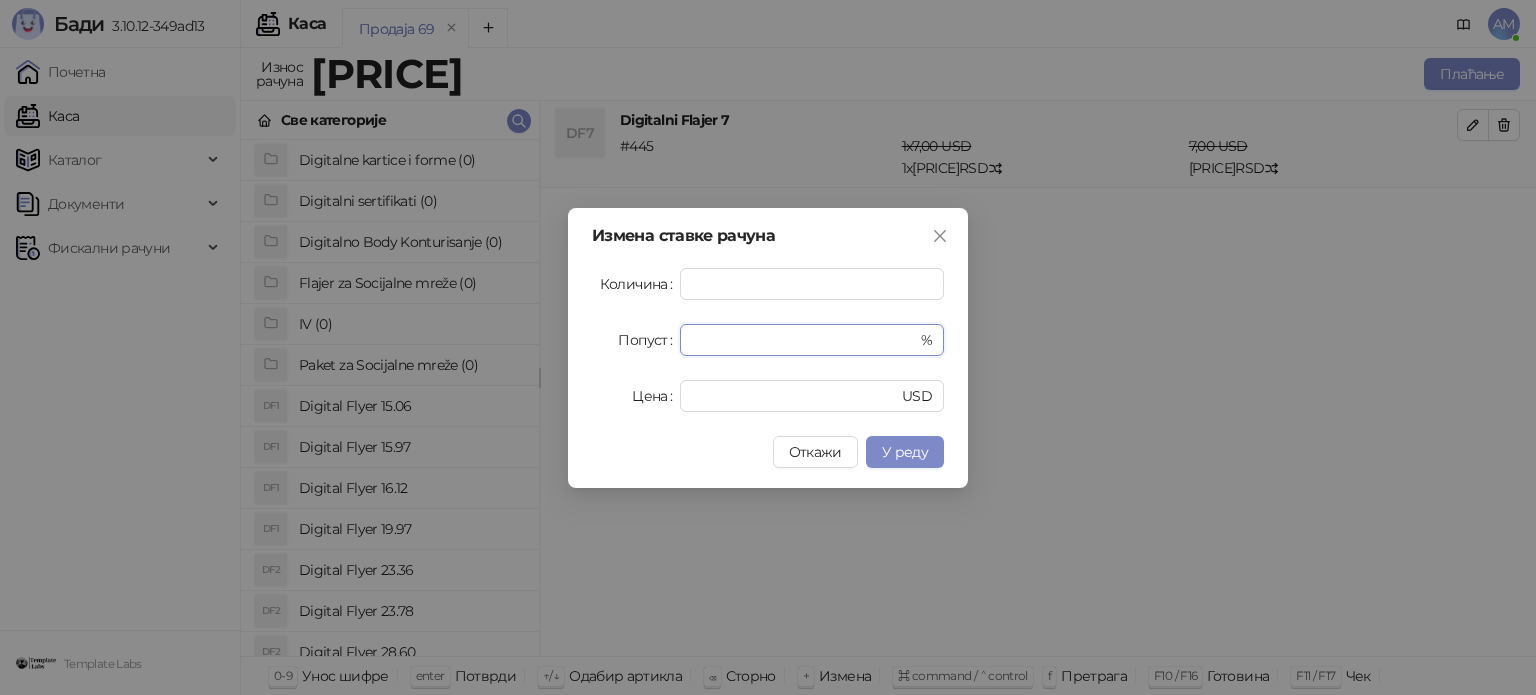 drag, startPoint x: 717, startPoint y: 343, endPoint x: 656, endPoint y: 349, distance: 61.294373 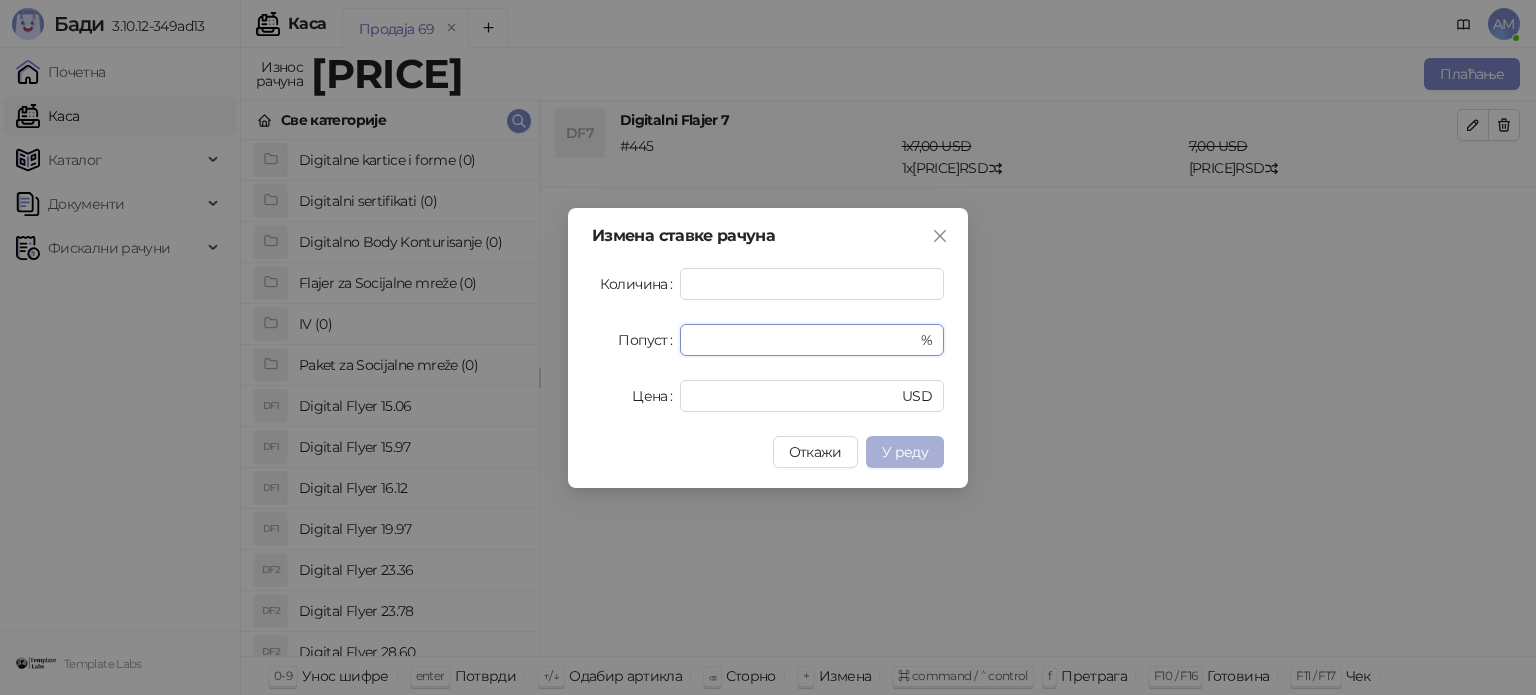 type on "**" 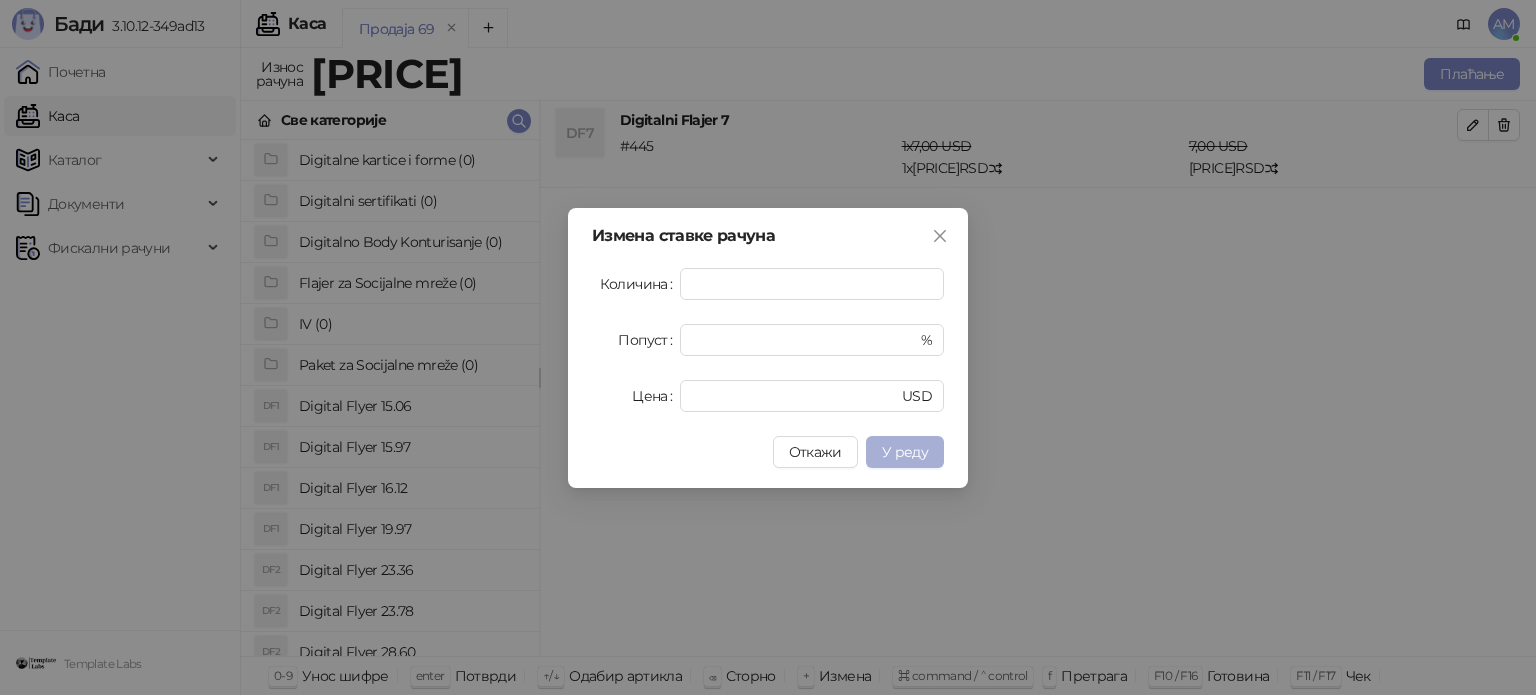 click on "У реду" at bounding box center [905, 452] 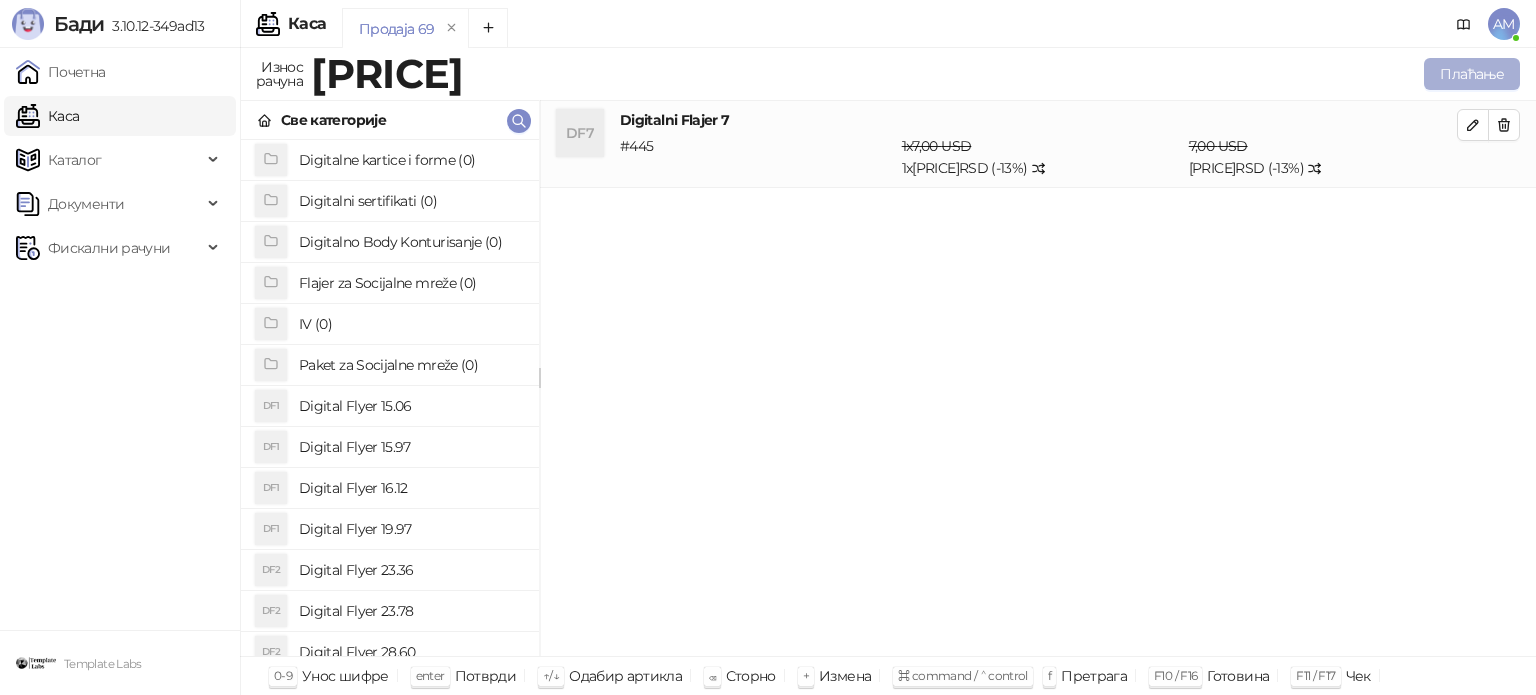 click on "Плаћање" at bounding box center (1472, 74) 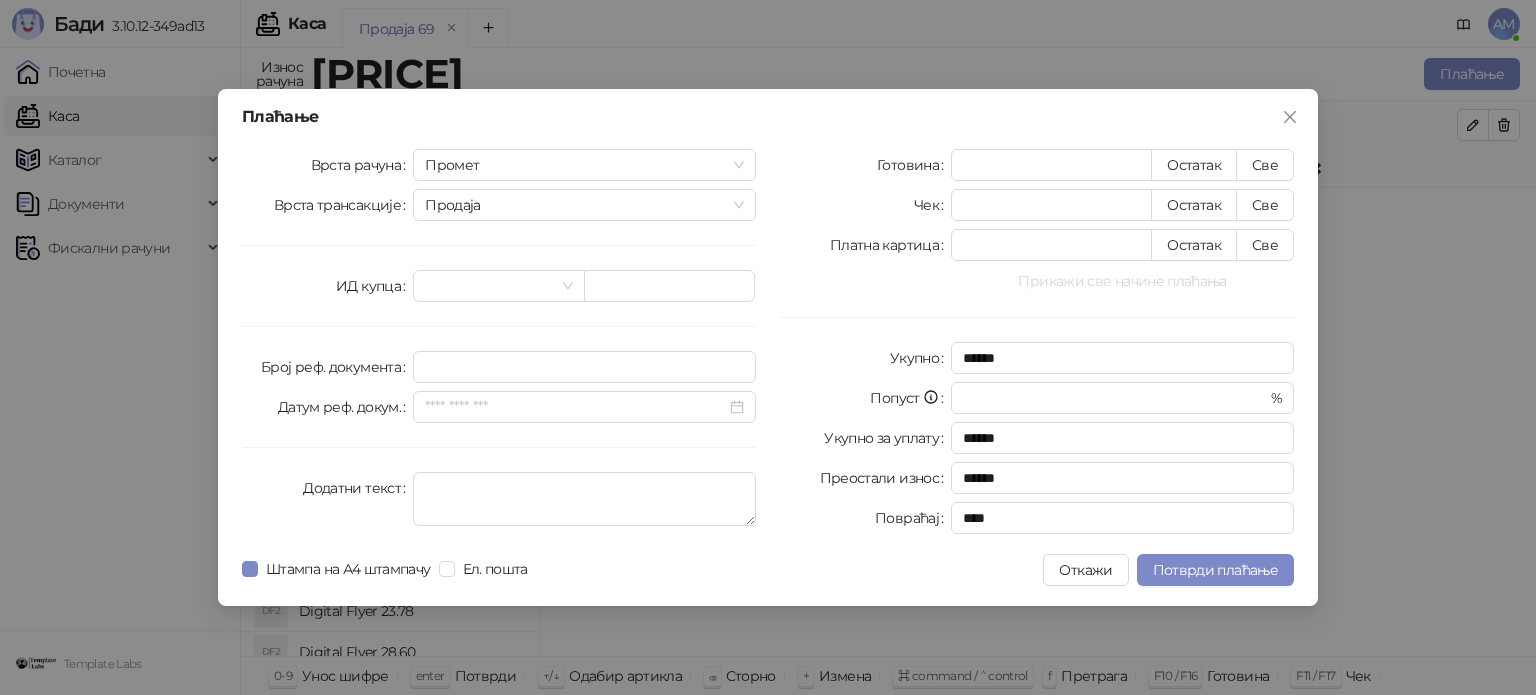 click on "Прикажи све начине плаћања" at bounding box center [1122, 281] 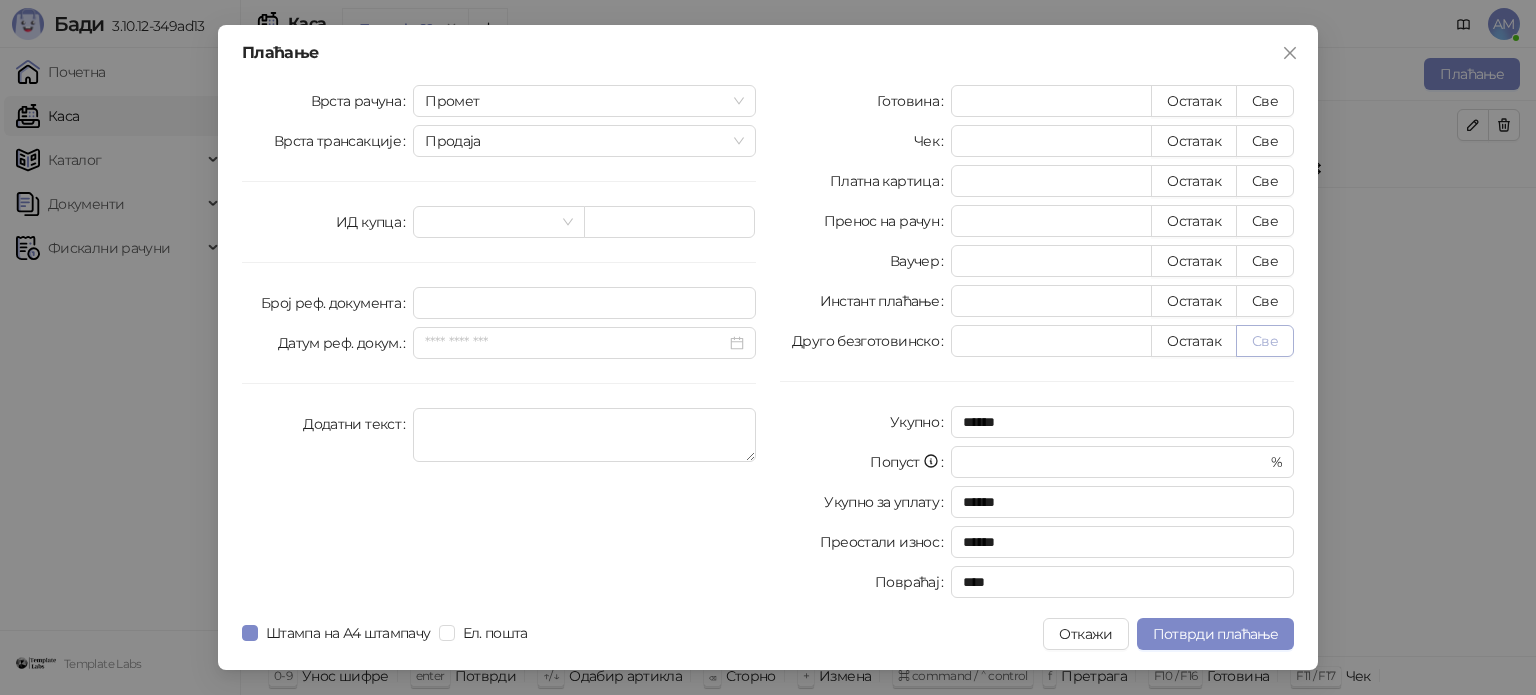 click on "Све" at bounding box center [1265, 341] 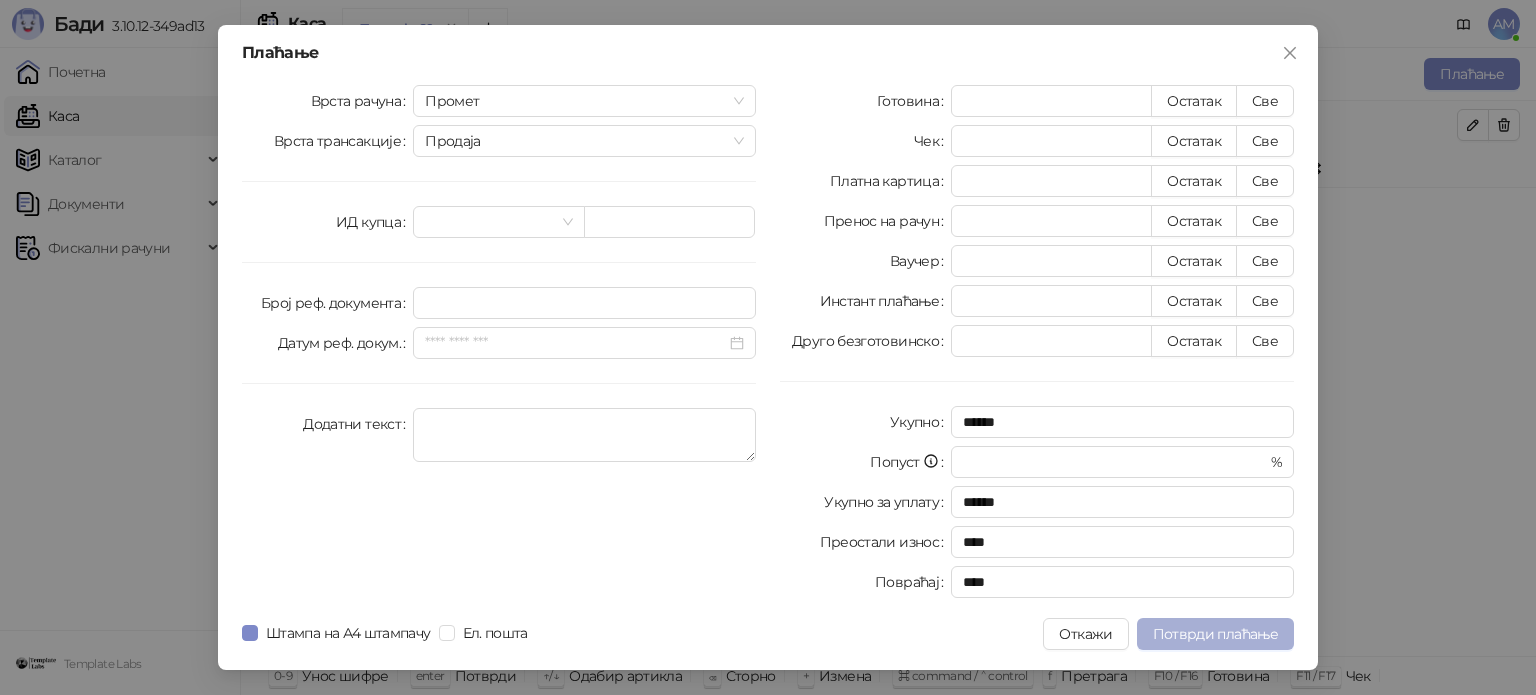 click on "Потврди плаћање" at bounding box center [1215, 634] 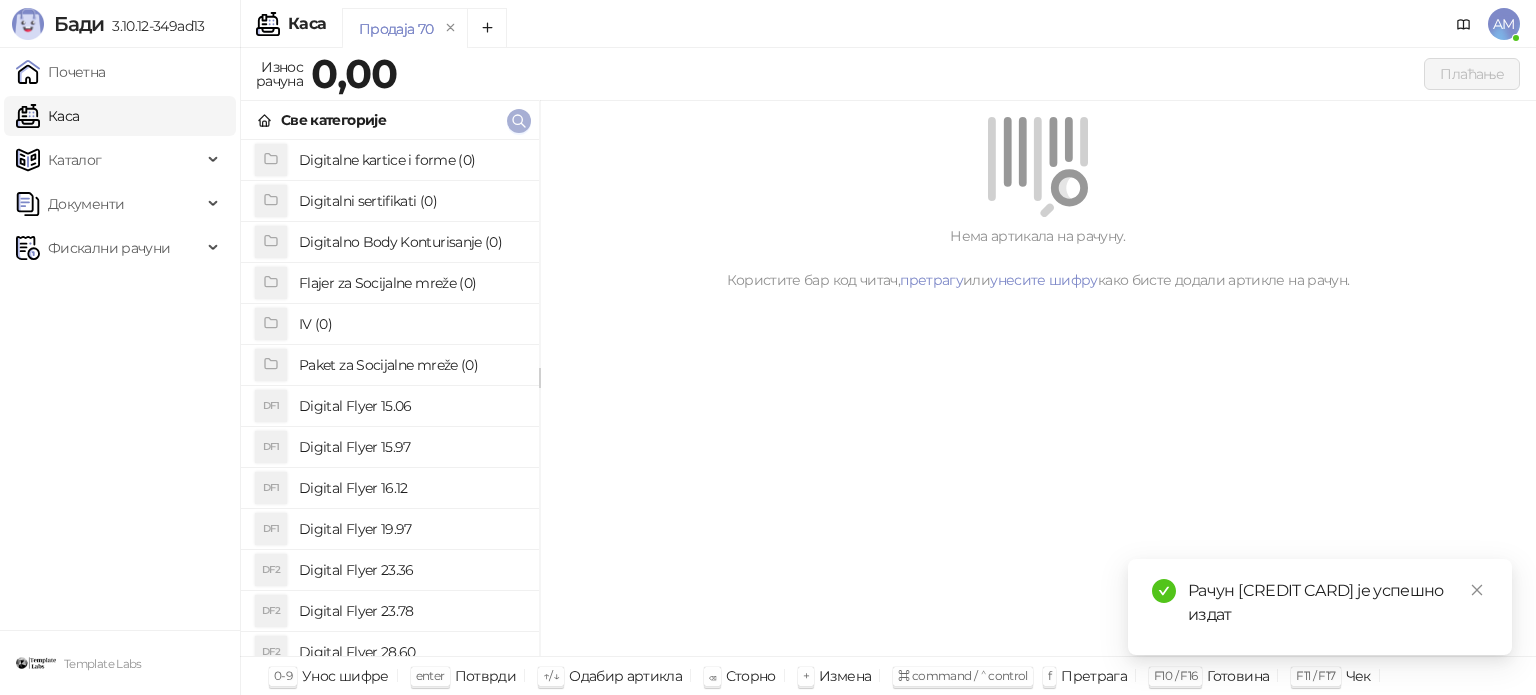 click 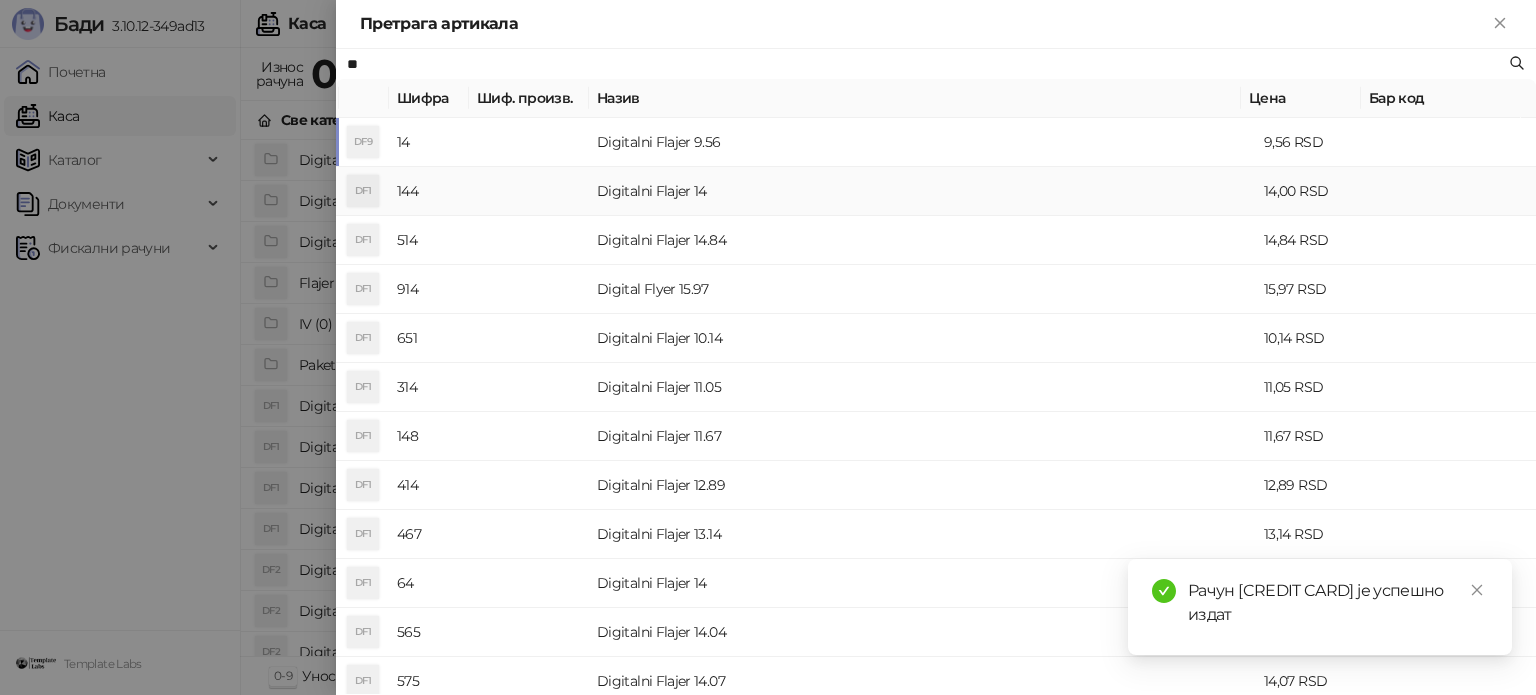 type on "**" 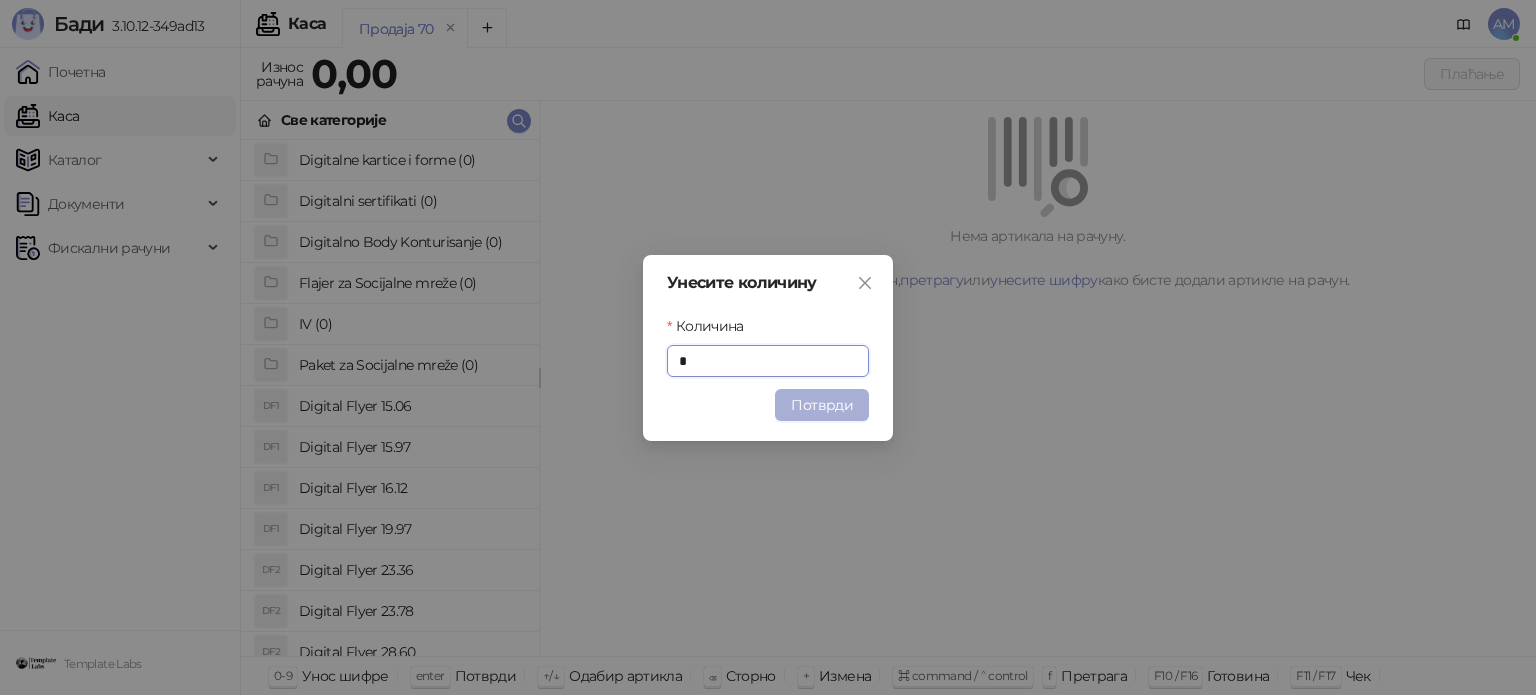 click on "Потврди" at bounding box center [822, 405] 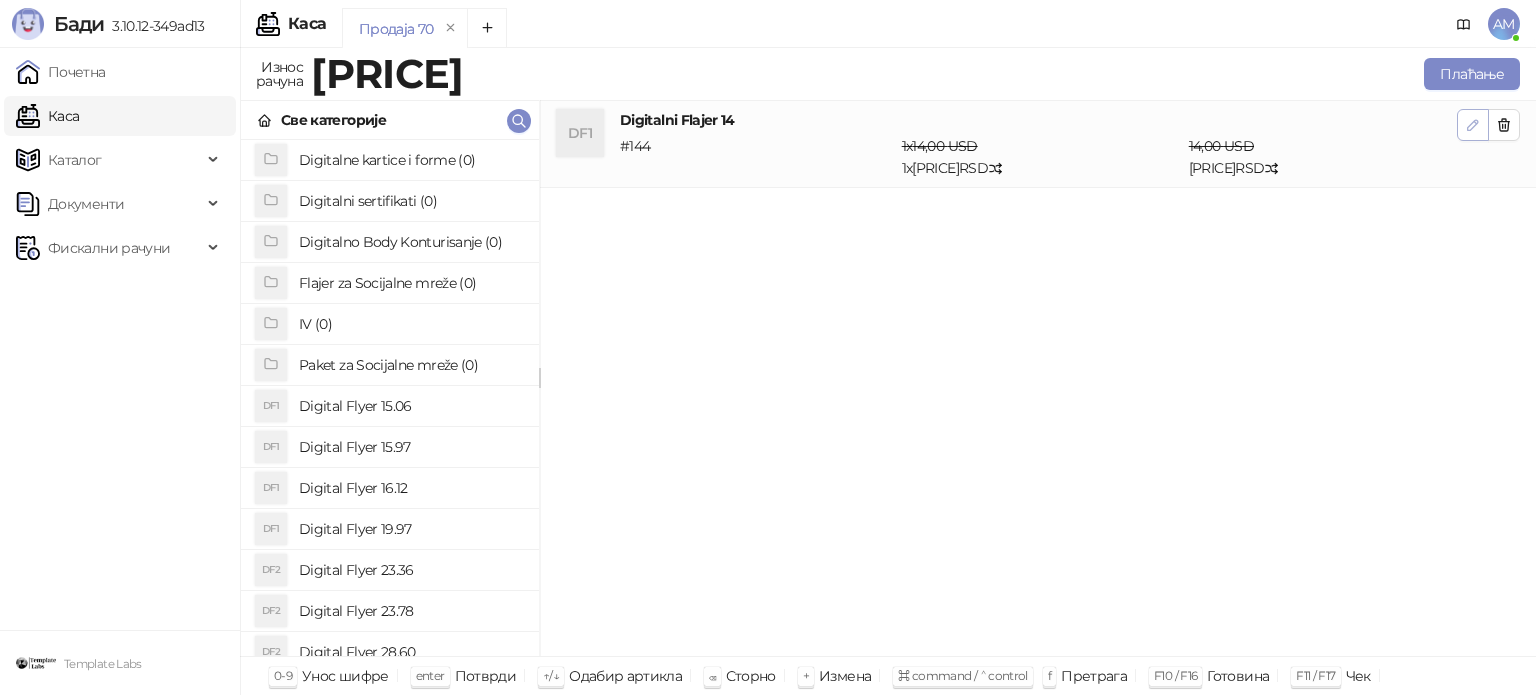 click 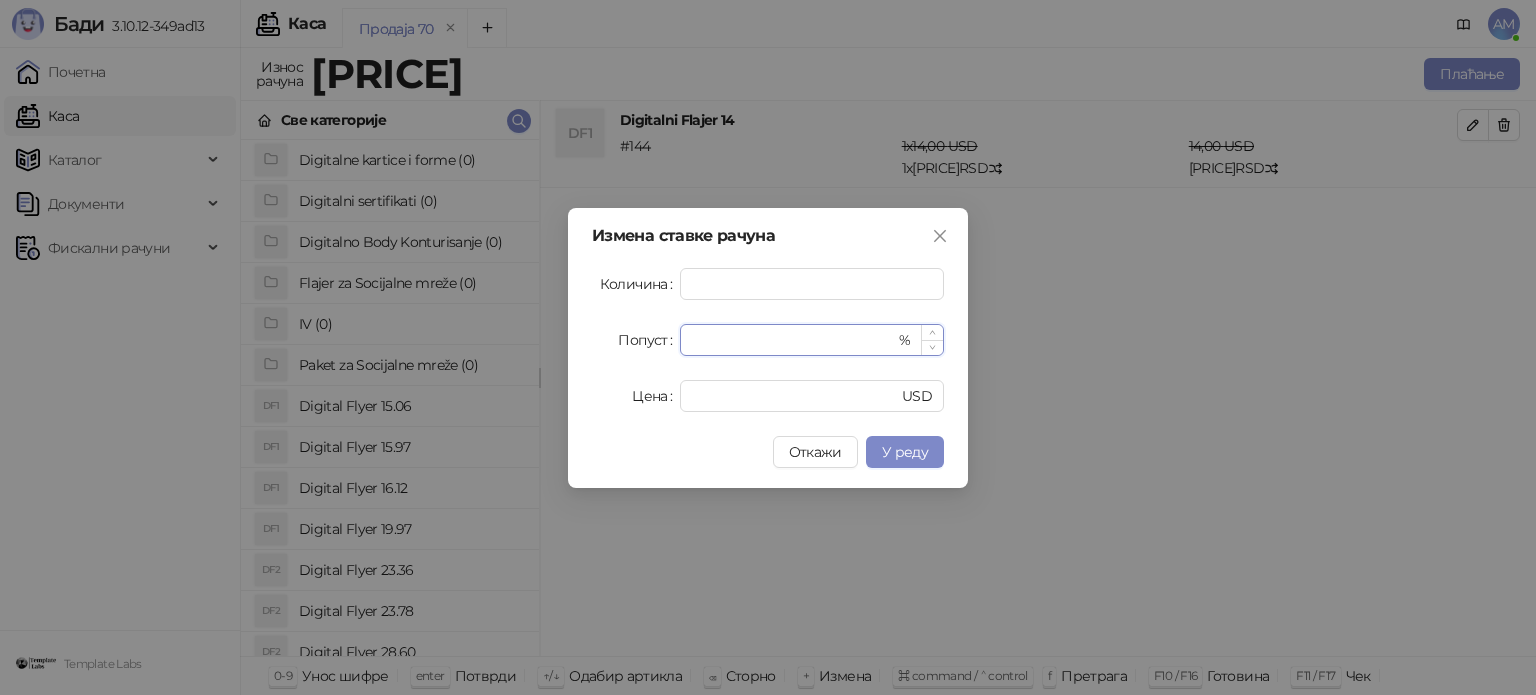 drag, startPoint x: 749, startPoint y: 350, endPoint x: 689, endPoint y: 351, distance: 60.00833 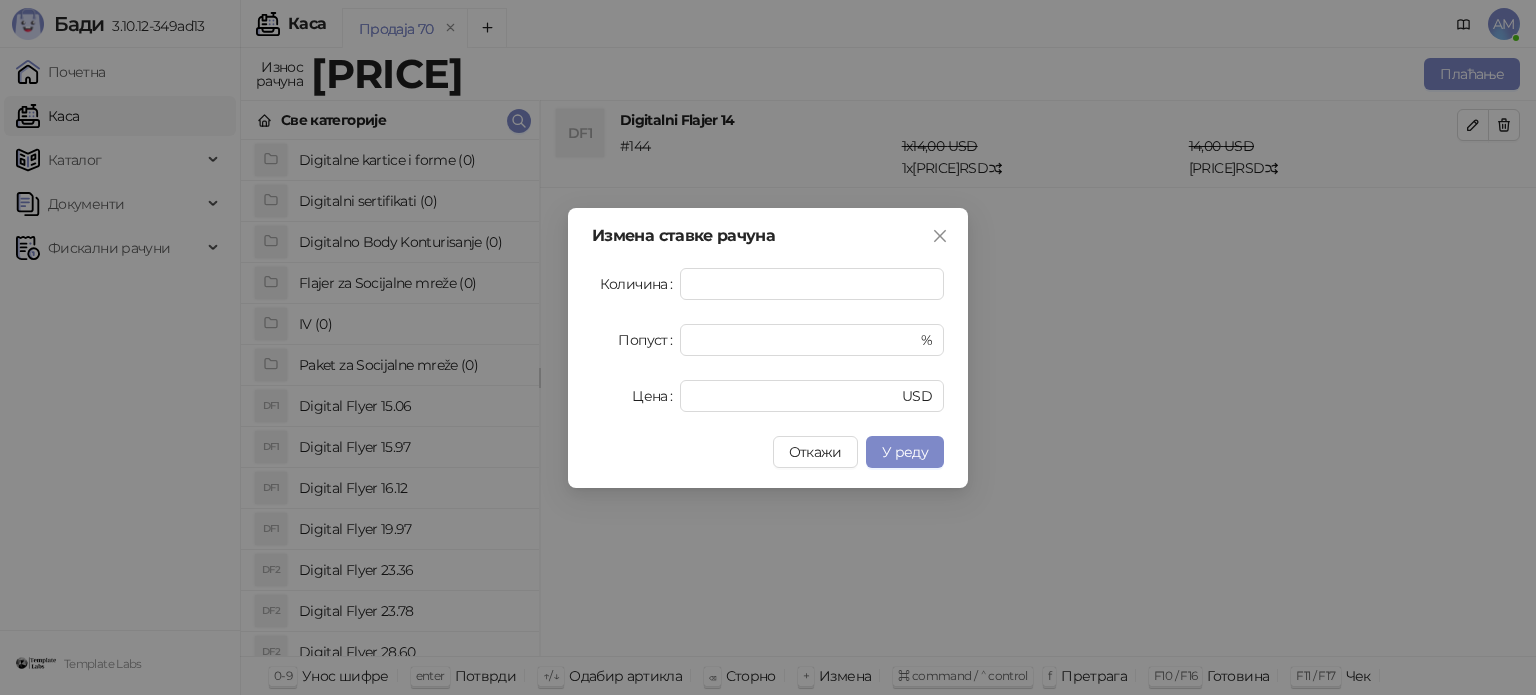 click on "У реду" at bounding box center [905, 452] 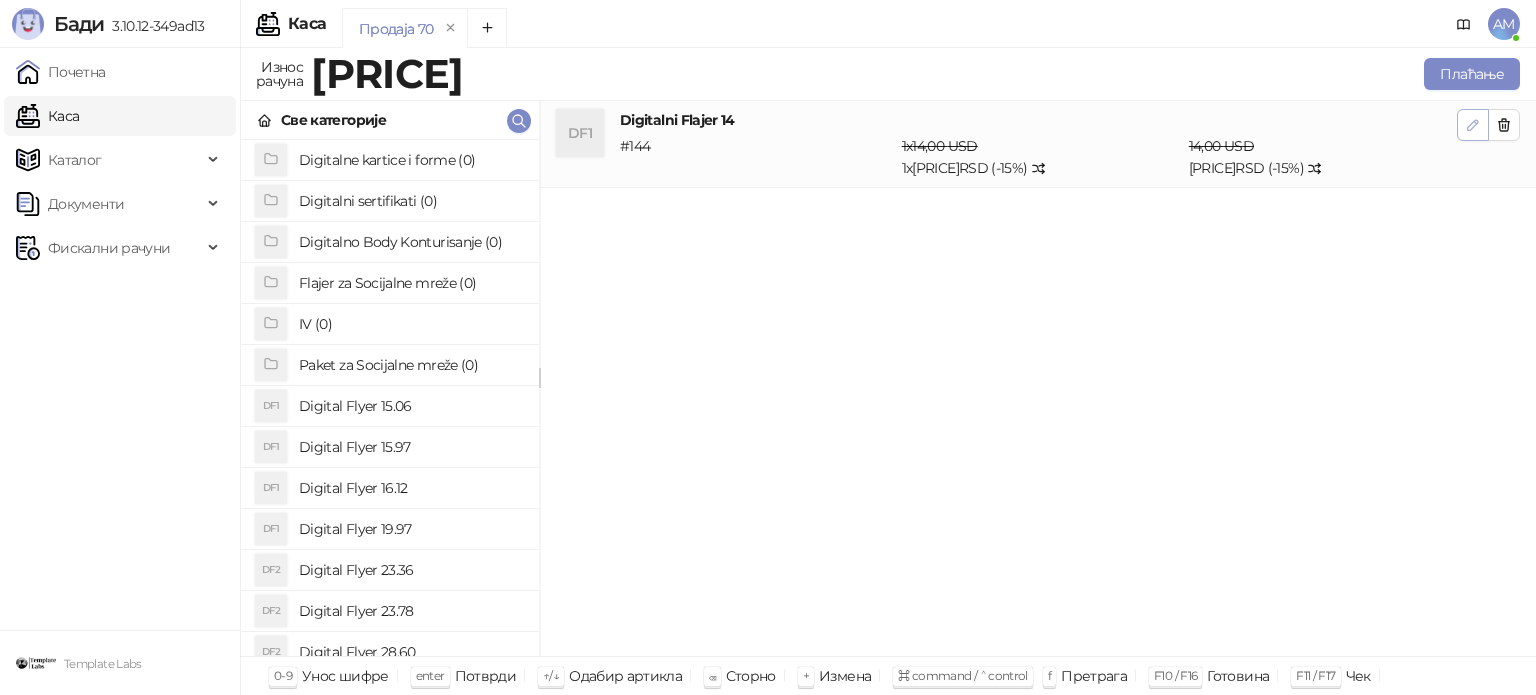 click at bounding box center [1473, 125] 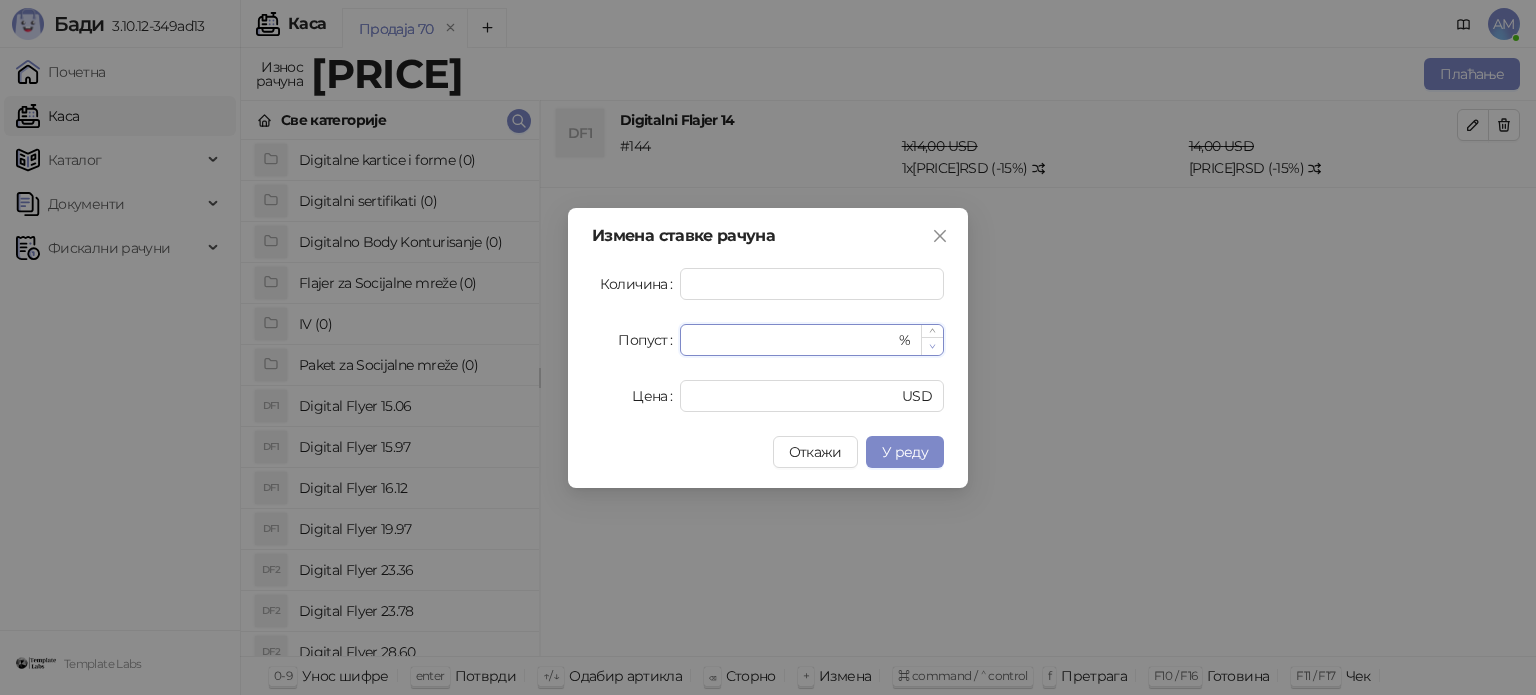 click at bounding box center [932, 346] 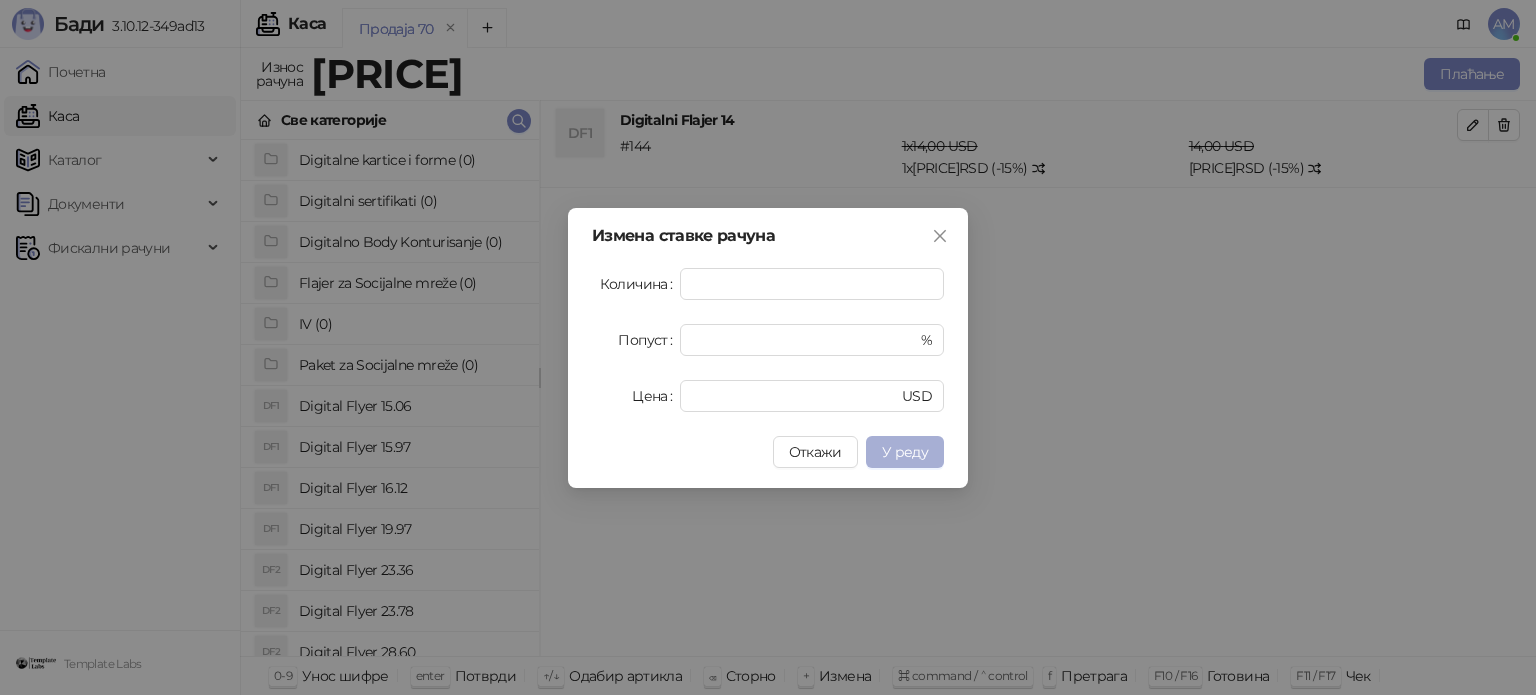 click on "У реду" at bounding box center [905, 452] 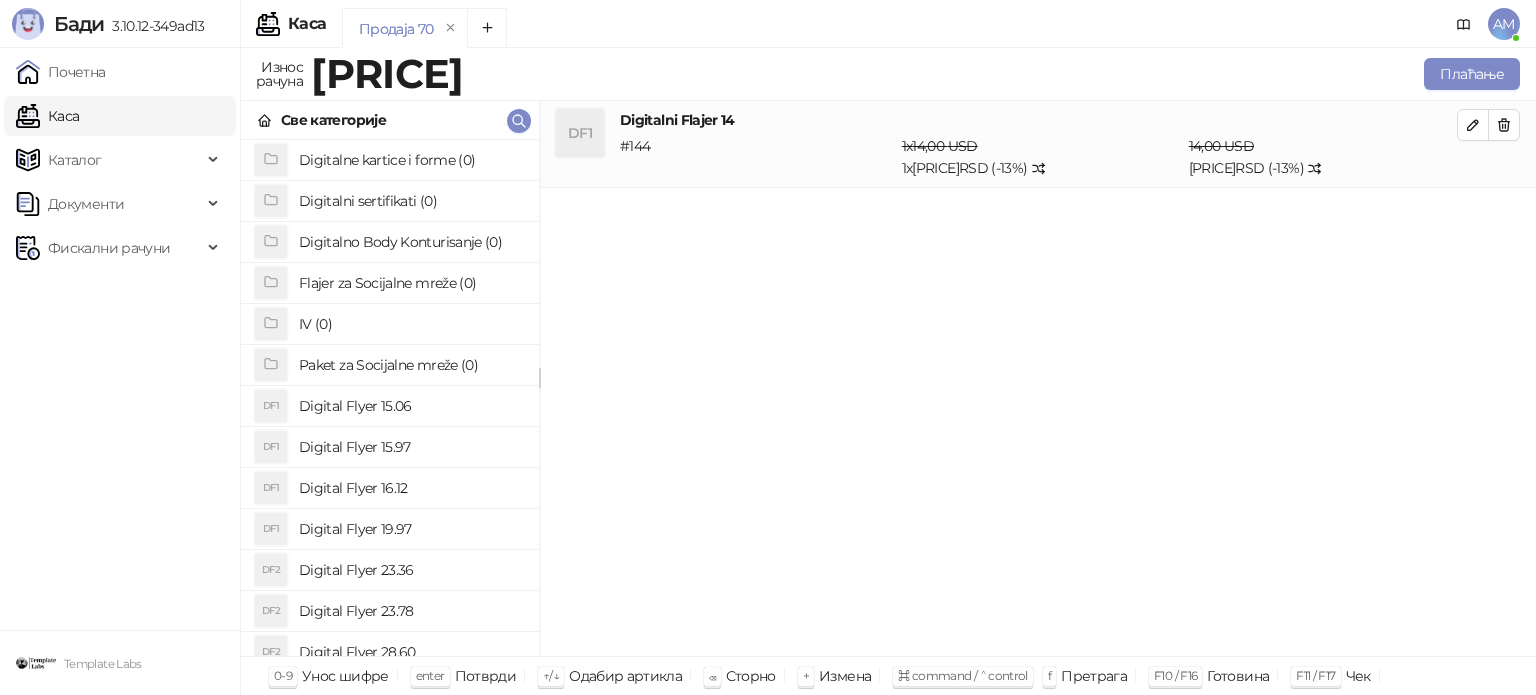 click 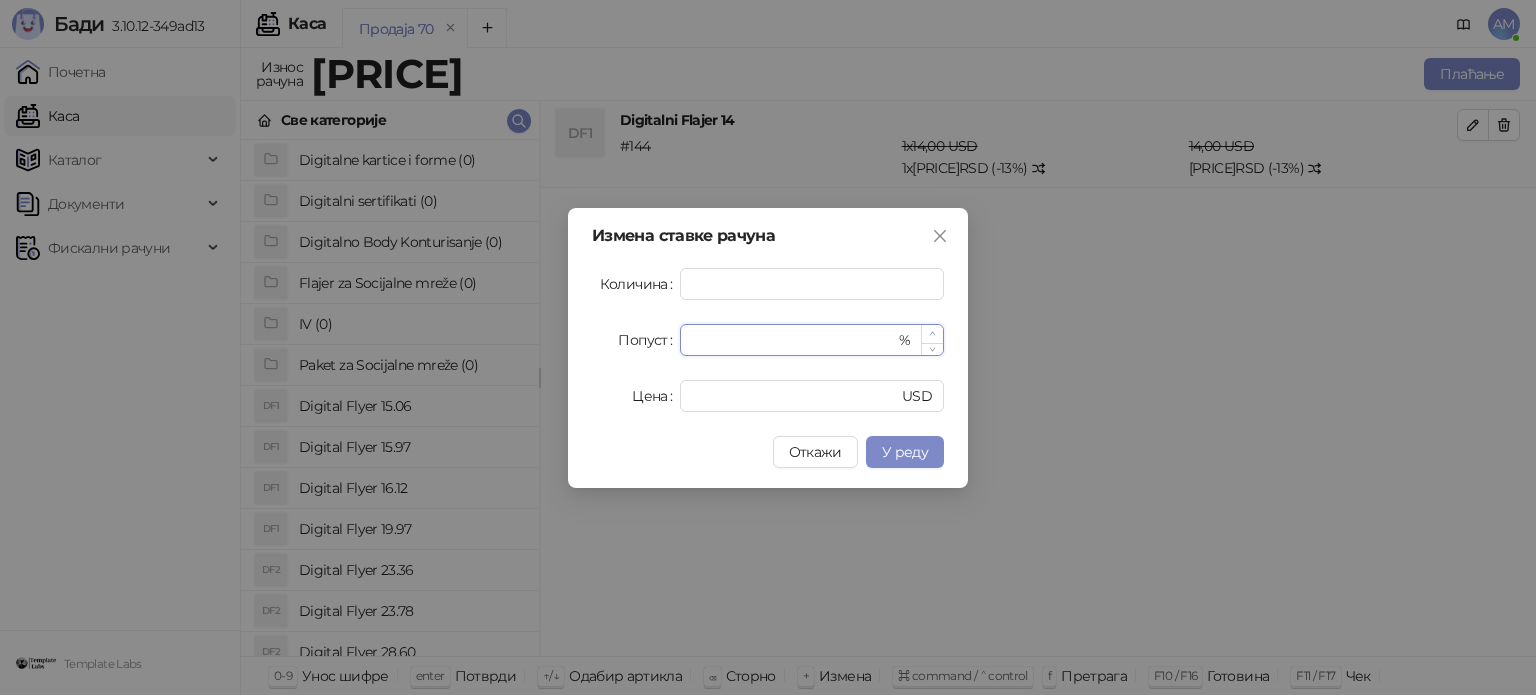 type on "**" 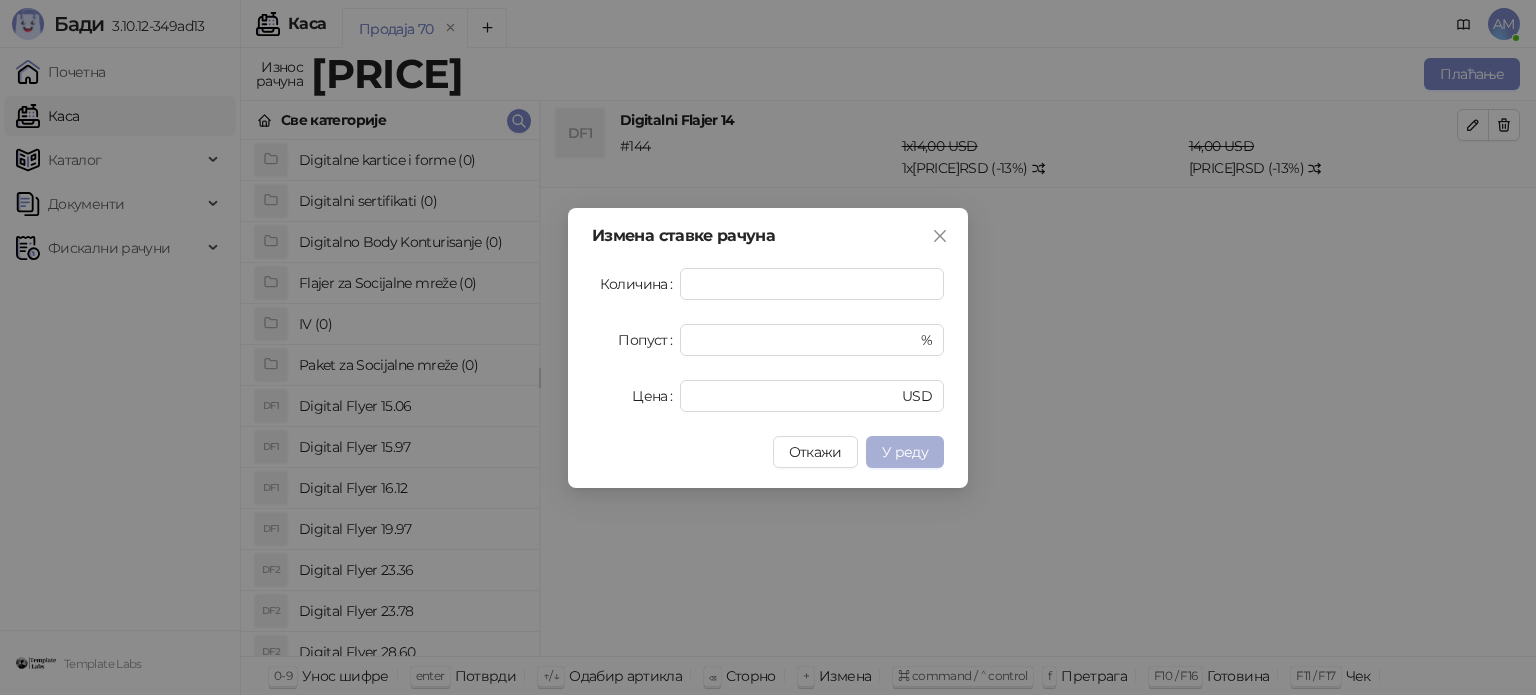 click on "У реду" at bounding box center (905, 452) 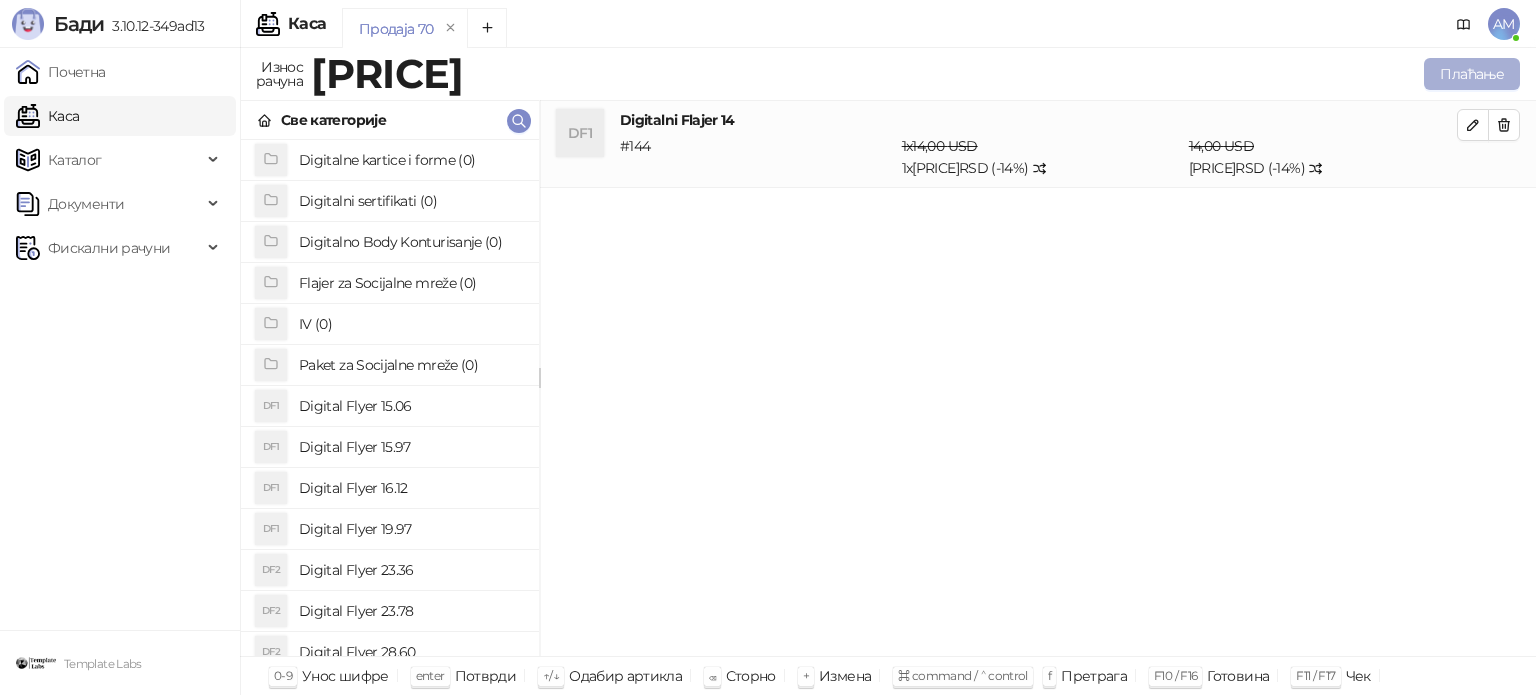 click on "Плаћање" at bounding box center (1472, 74) 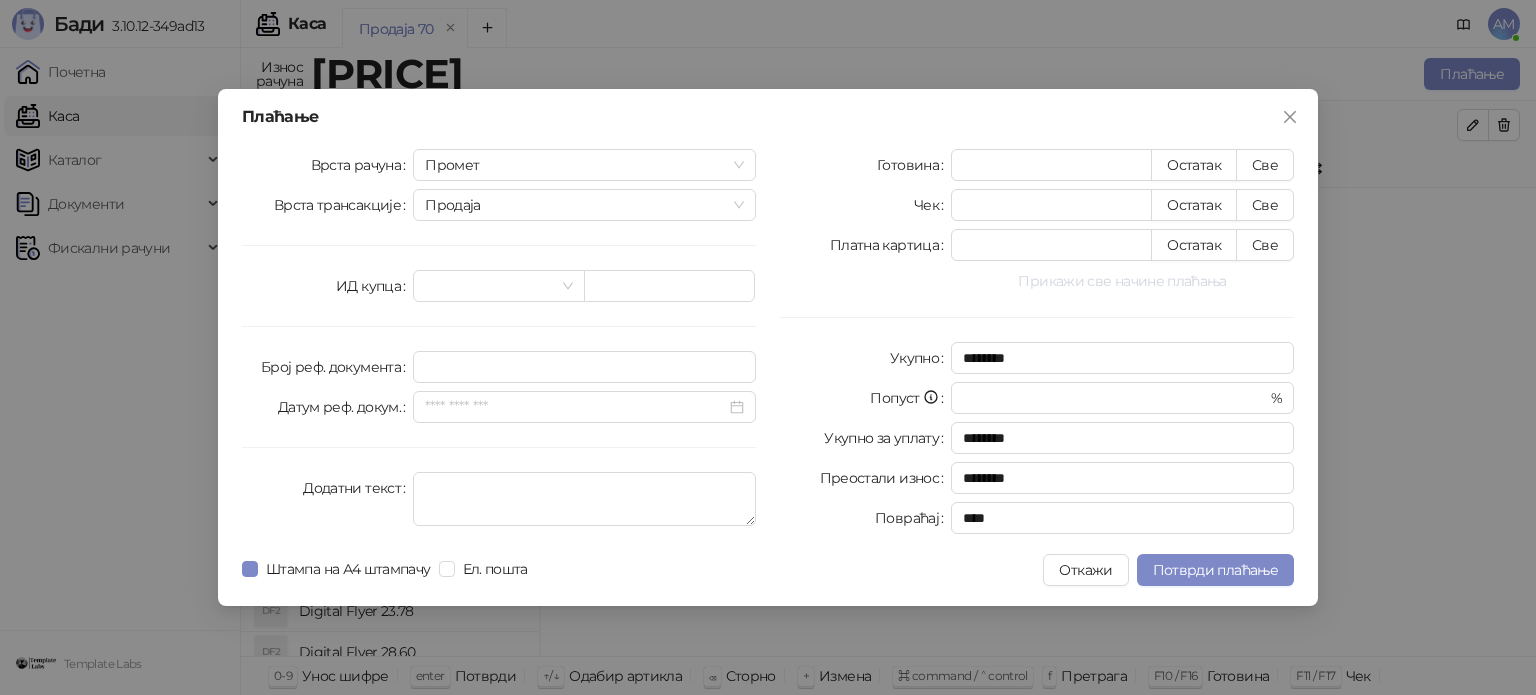 click on "Прикажи све начине плаћања" at bounding box center (1122, 281) 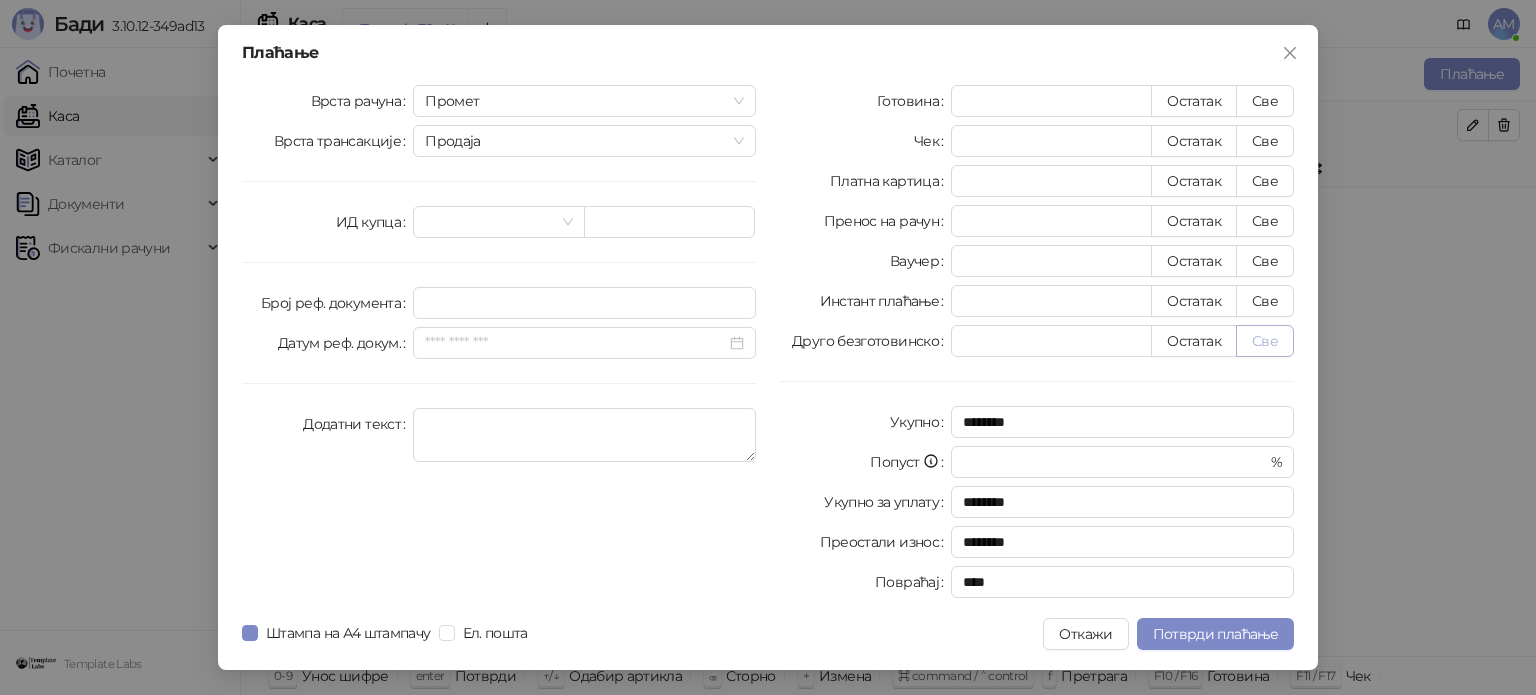 click on "Све" at bounding box center (1265, 341) 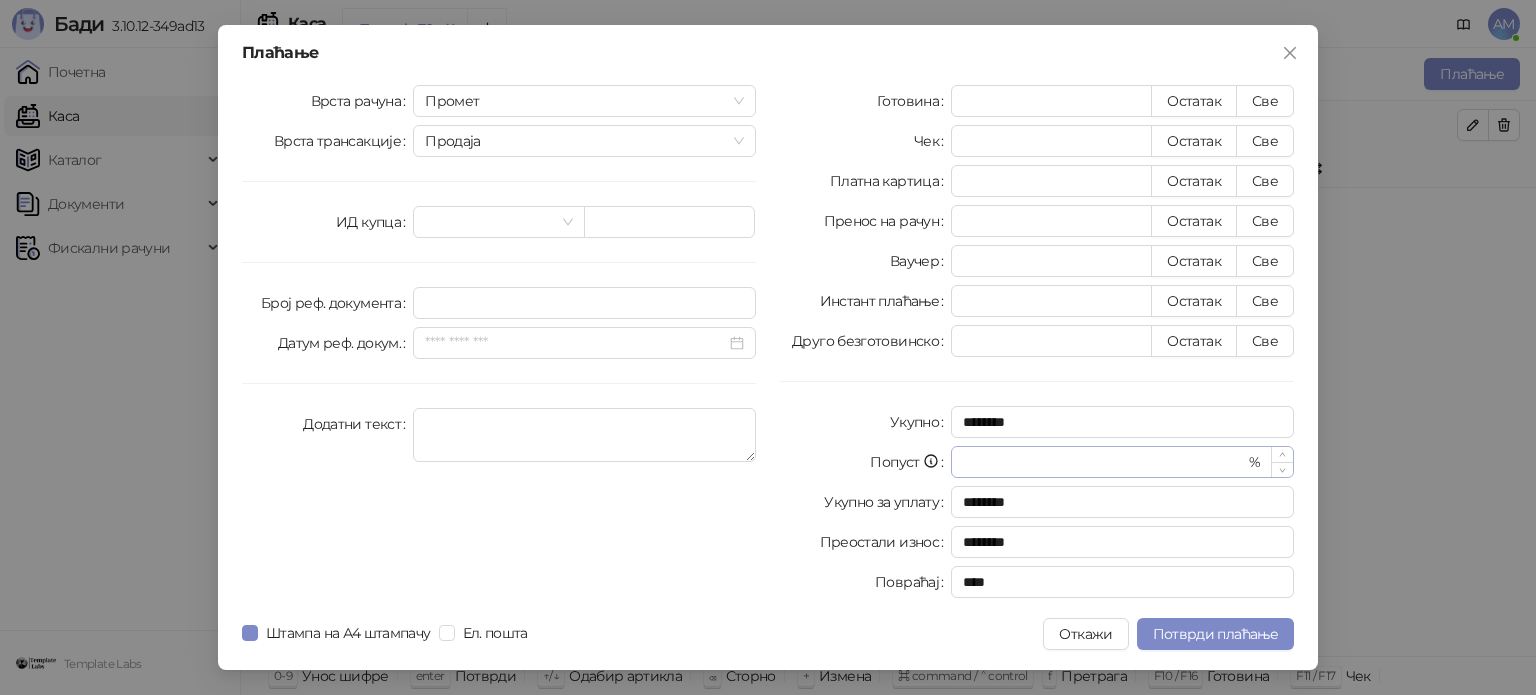 type on "*******" 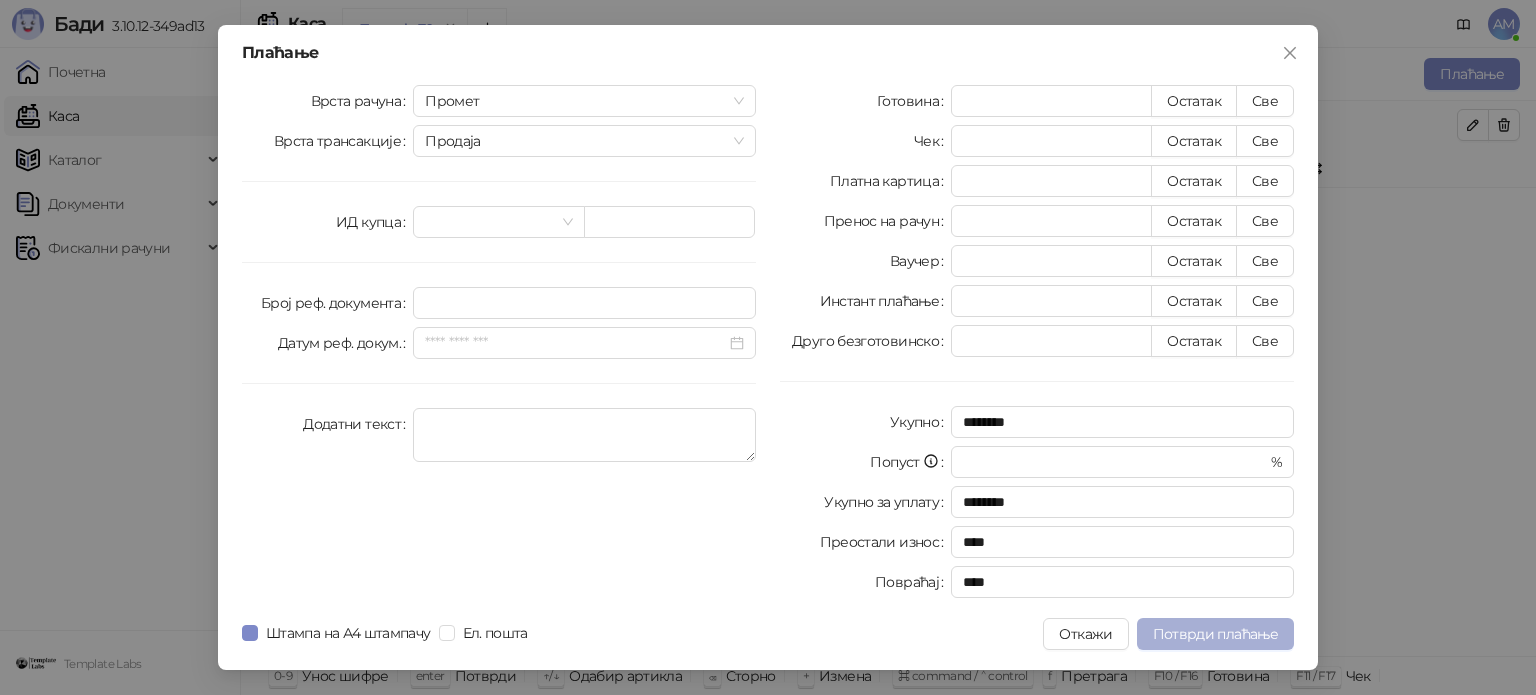 click on "Потврди плаћање" at bounding box center (1215, 634) 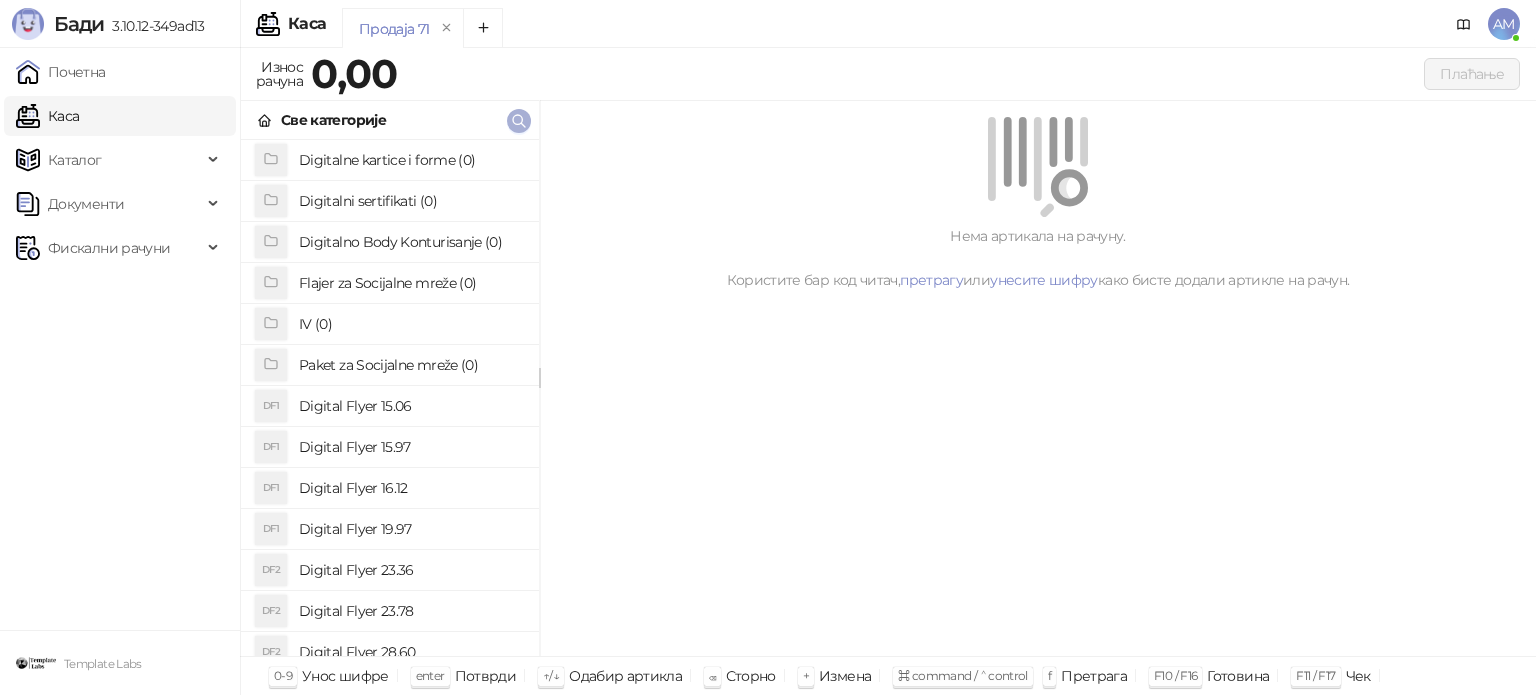 click 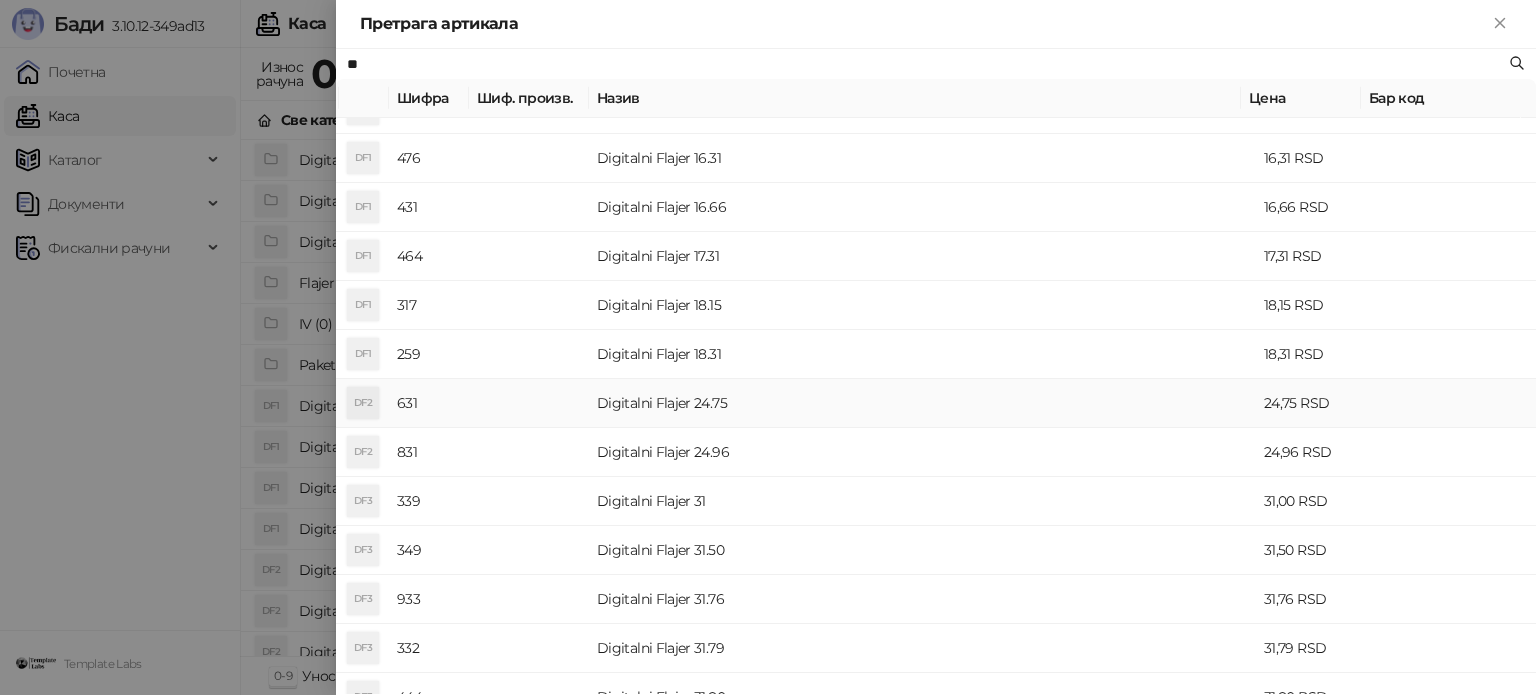 scroll, scrollTop: 600, scrollLeft: 0, axis: vertical 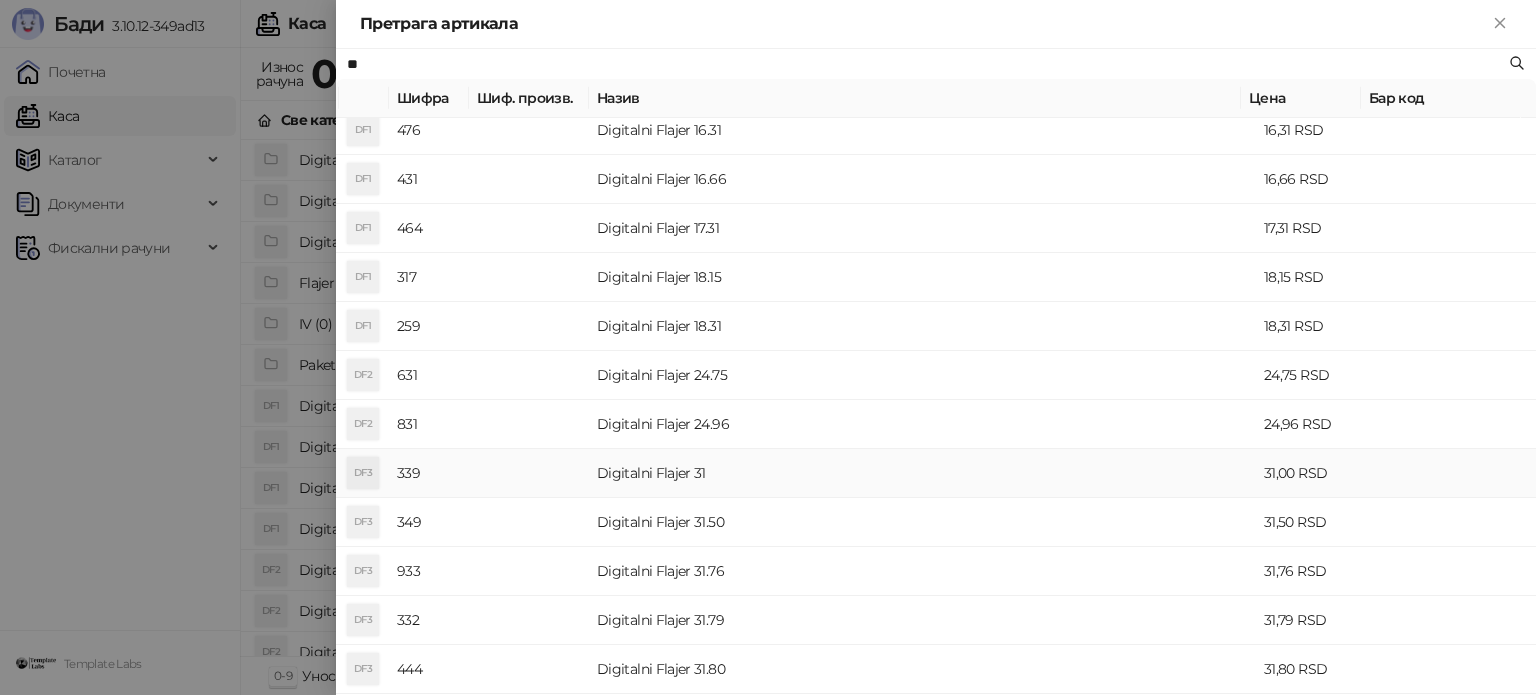 type on "**" 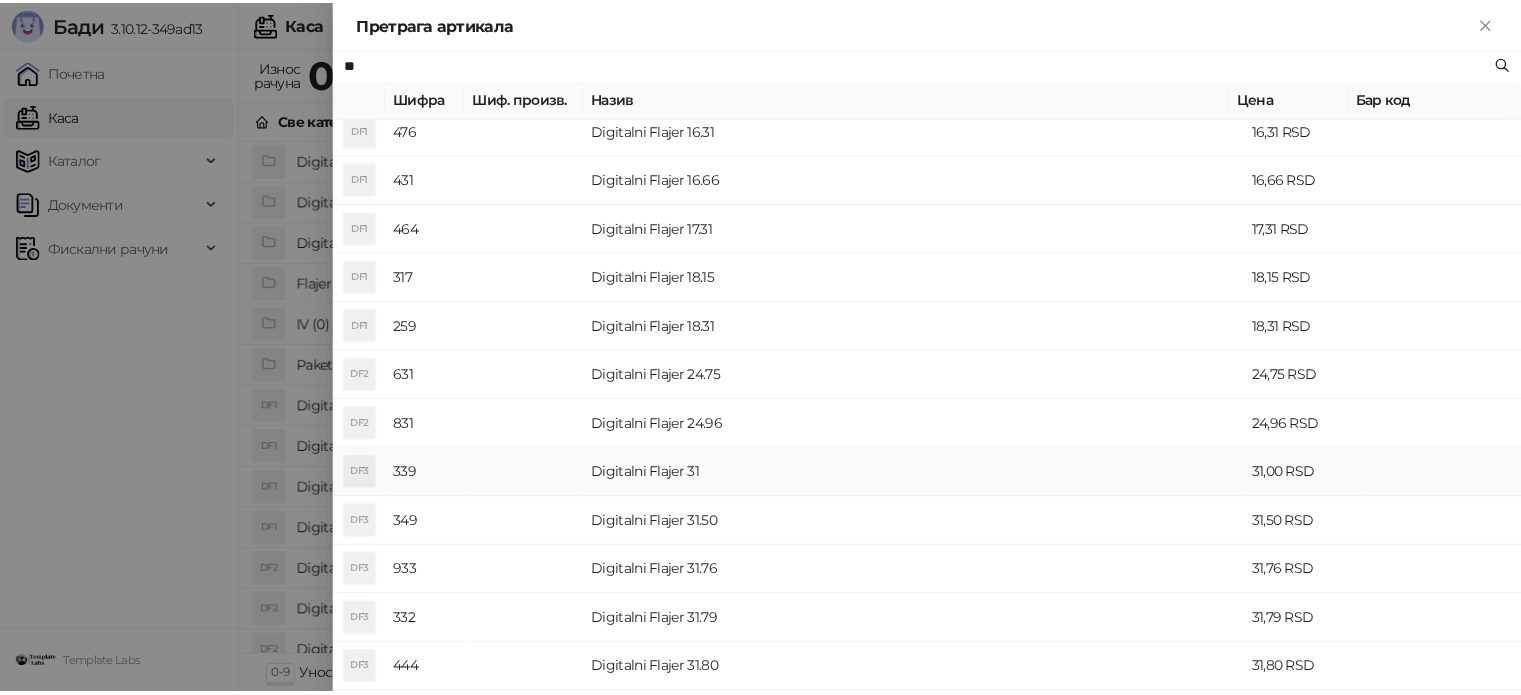 scroll, scrollTop: 0, scrollLeft: 0, axis: both 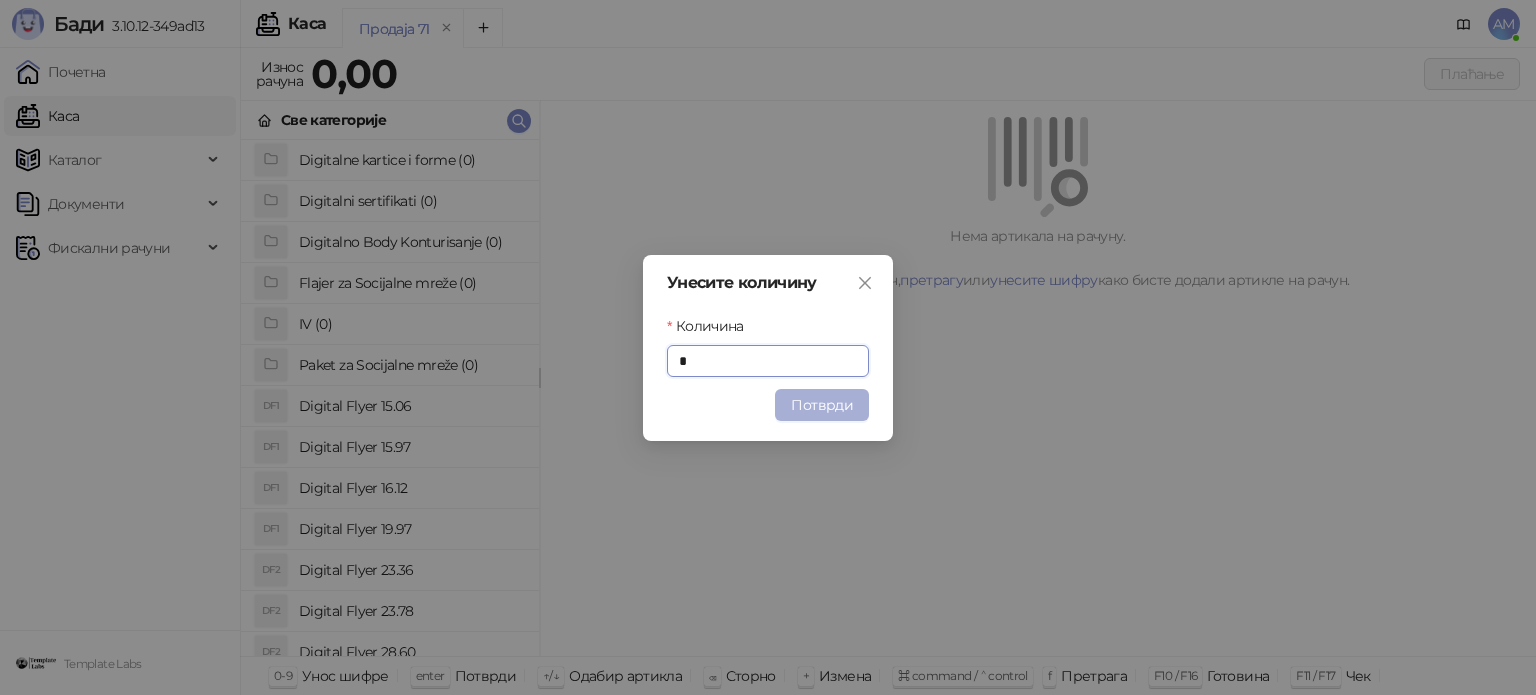 click on "Потврди" at bounding box center (822, 405) 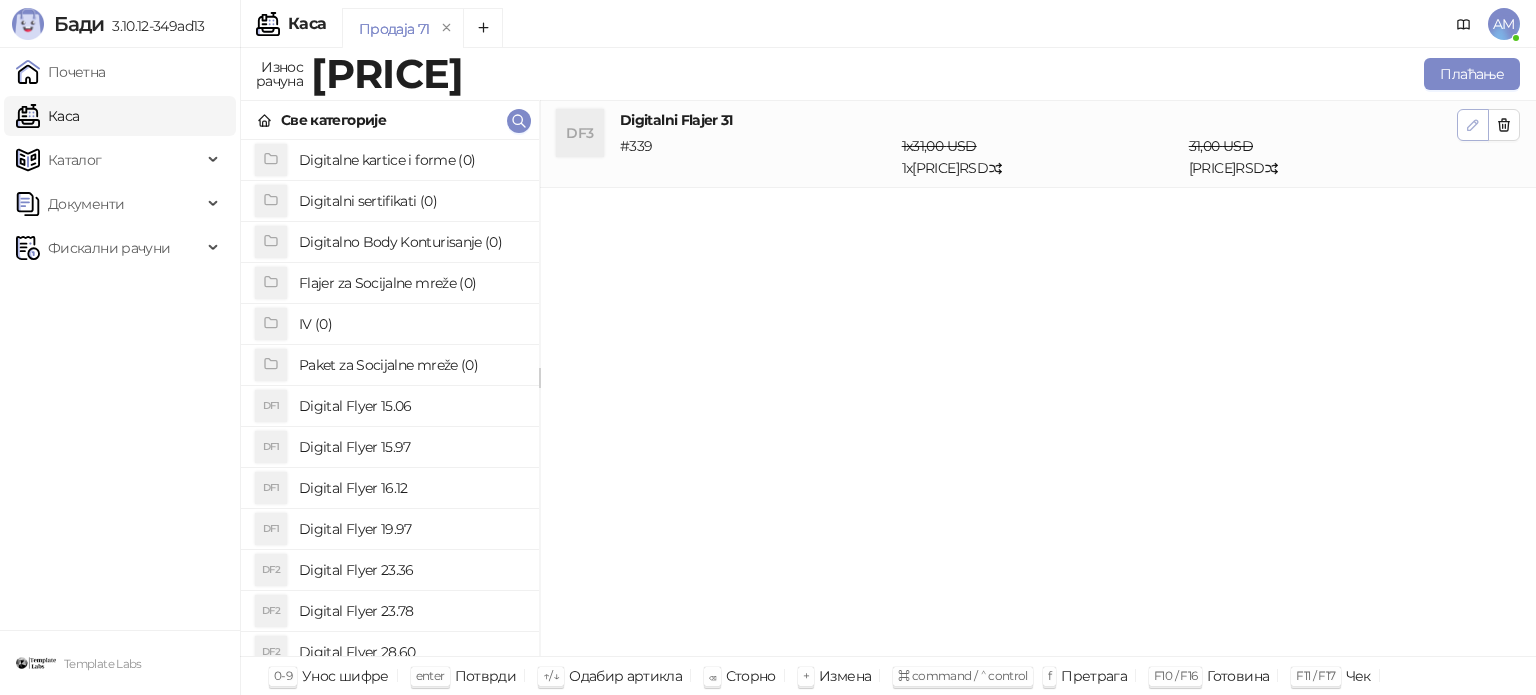 click at bounding box center [1473, 125] 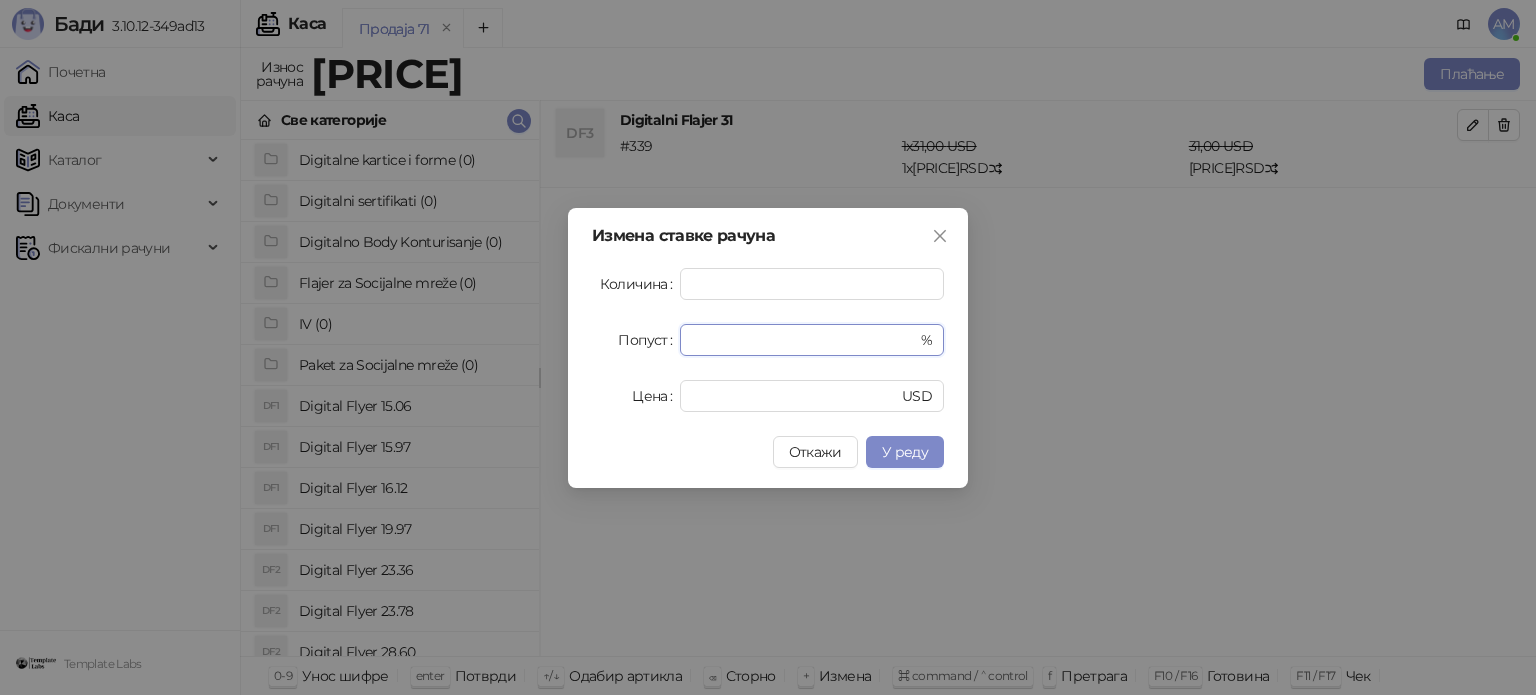 drag, startPoint x: 718, startPoint y: 338, endPoint x: 664, endPoint y: 335, distance: 54.08327 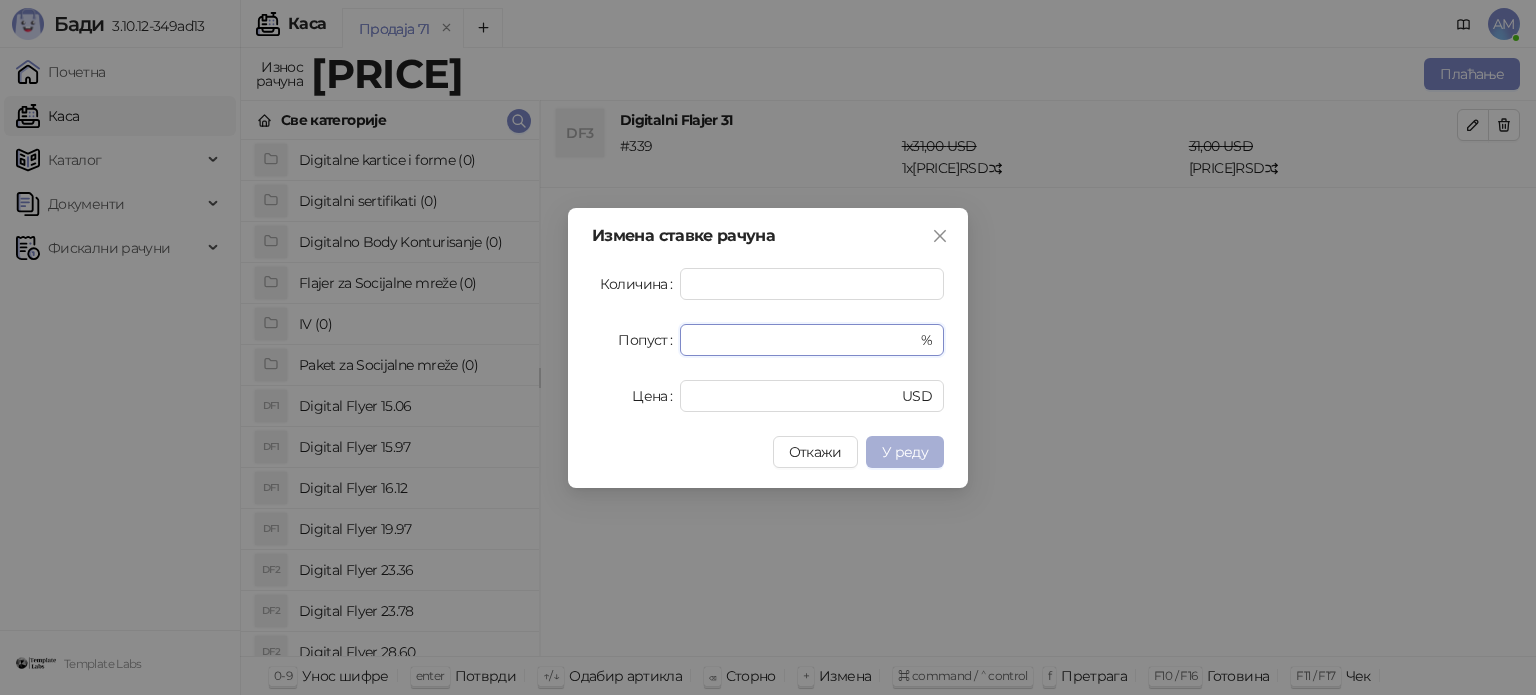 type on "**" 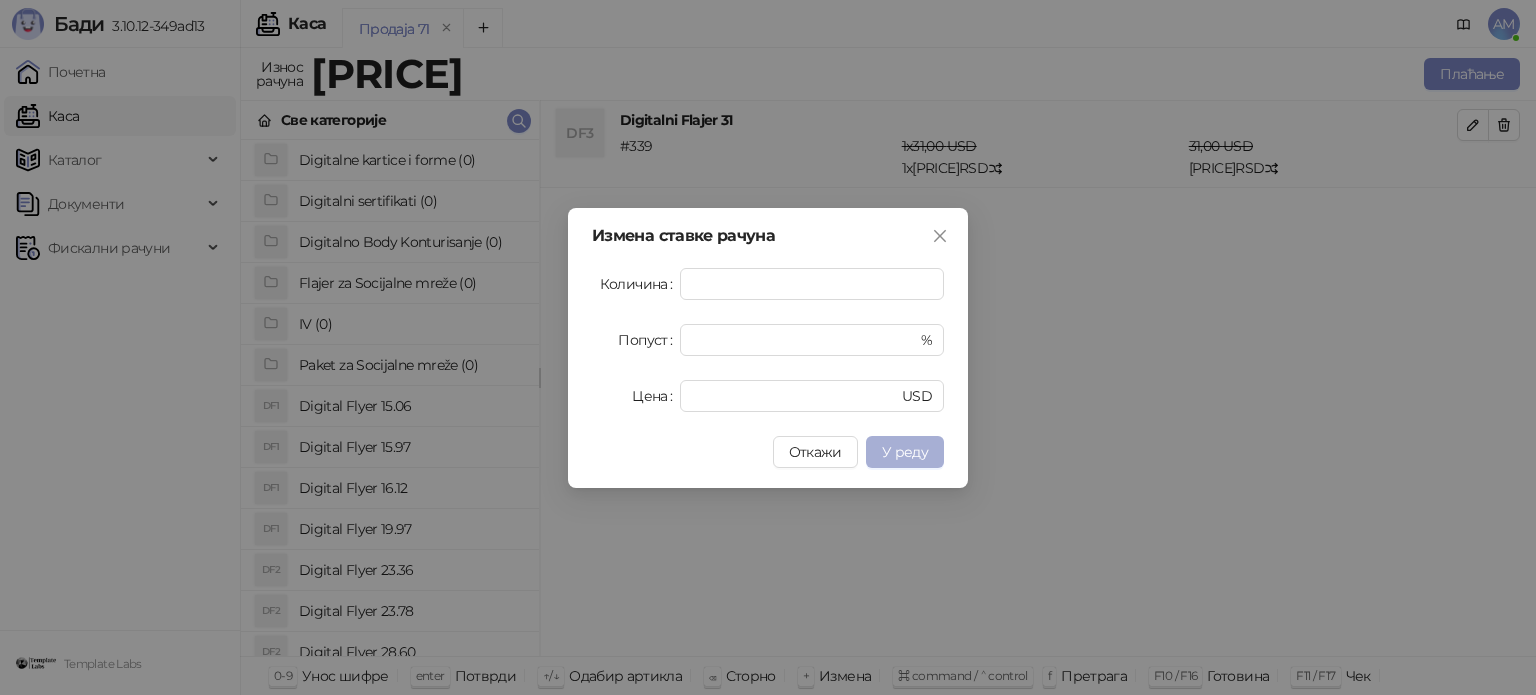 click on "У реду" at bounding box center [905, 452] 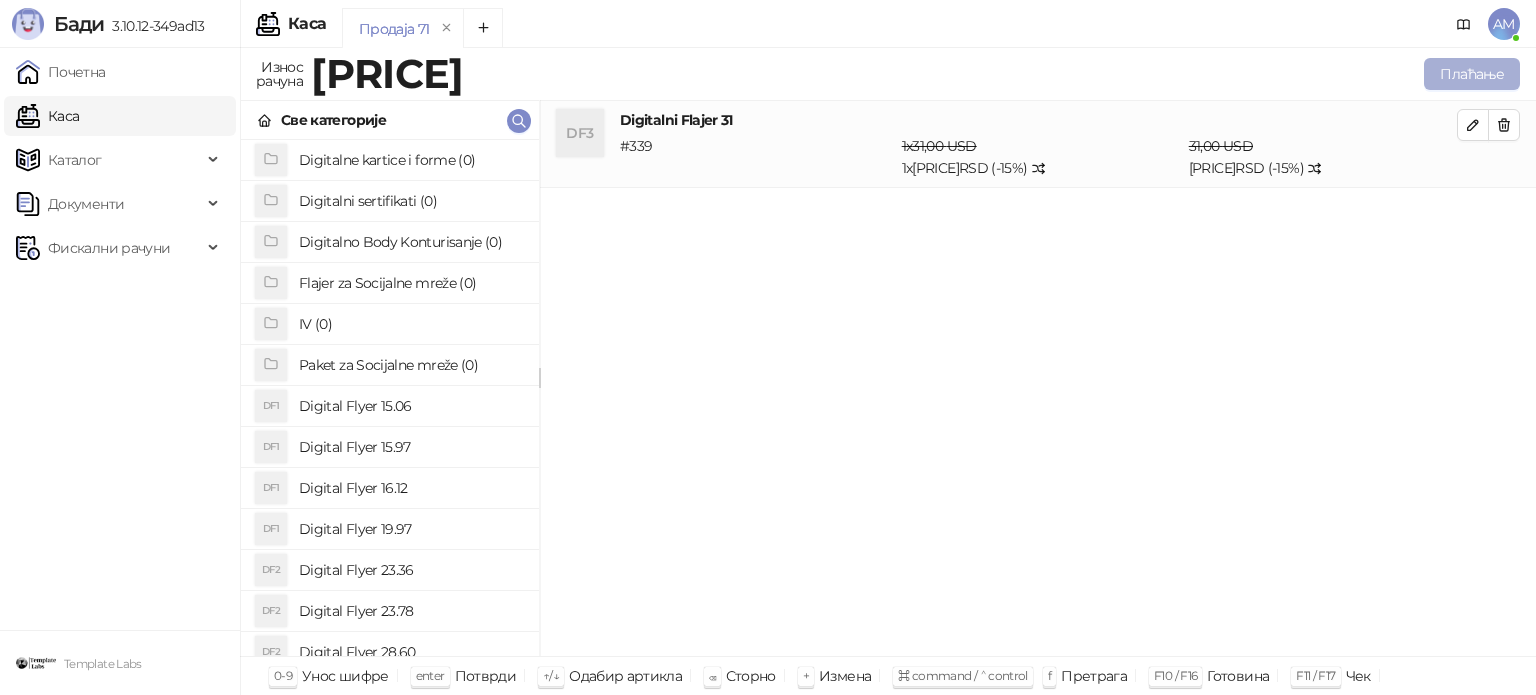 click on "Плаћање" at bounding box center [1472, 74] 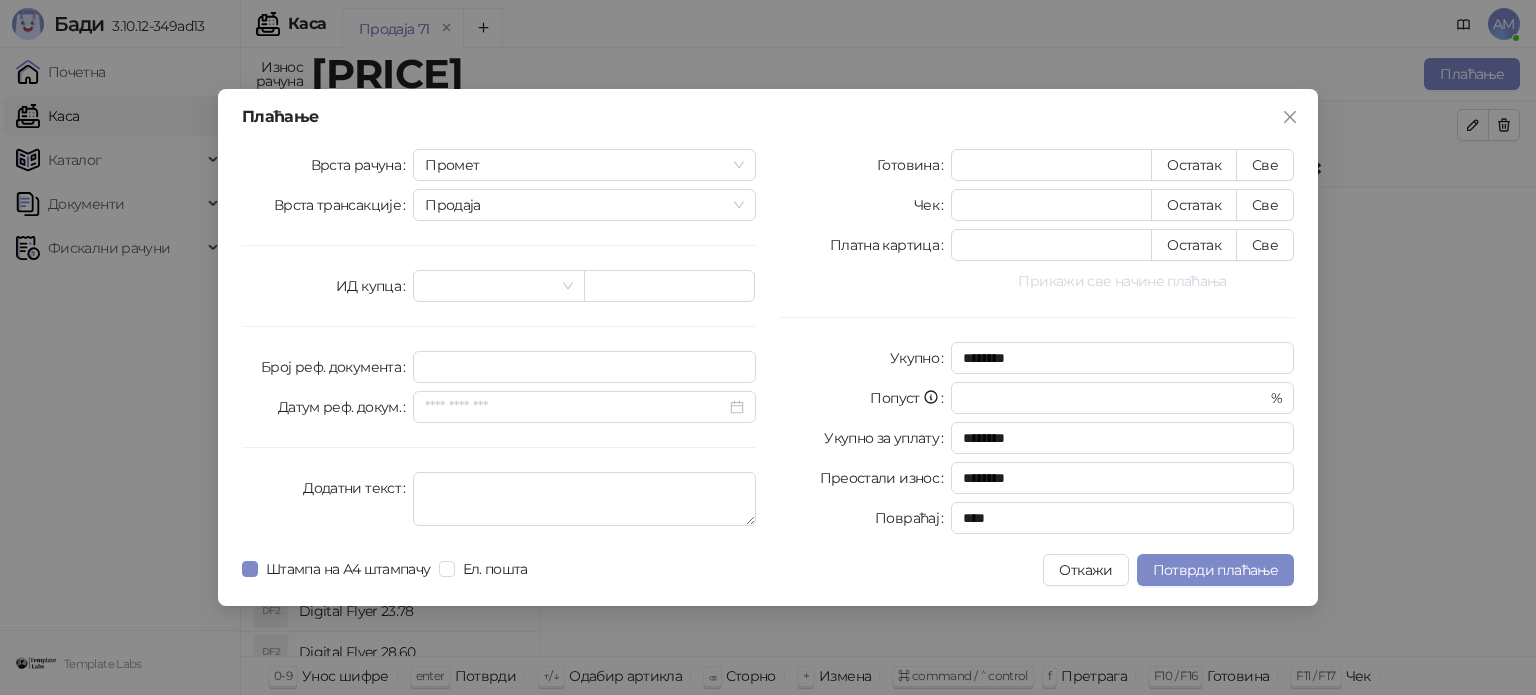 click on "Прикажи све начине плаћања" at bounding box center (1122, 281) 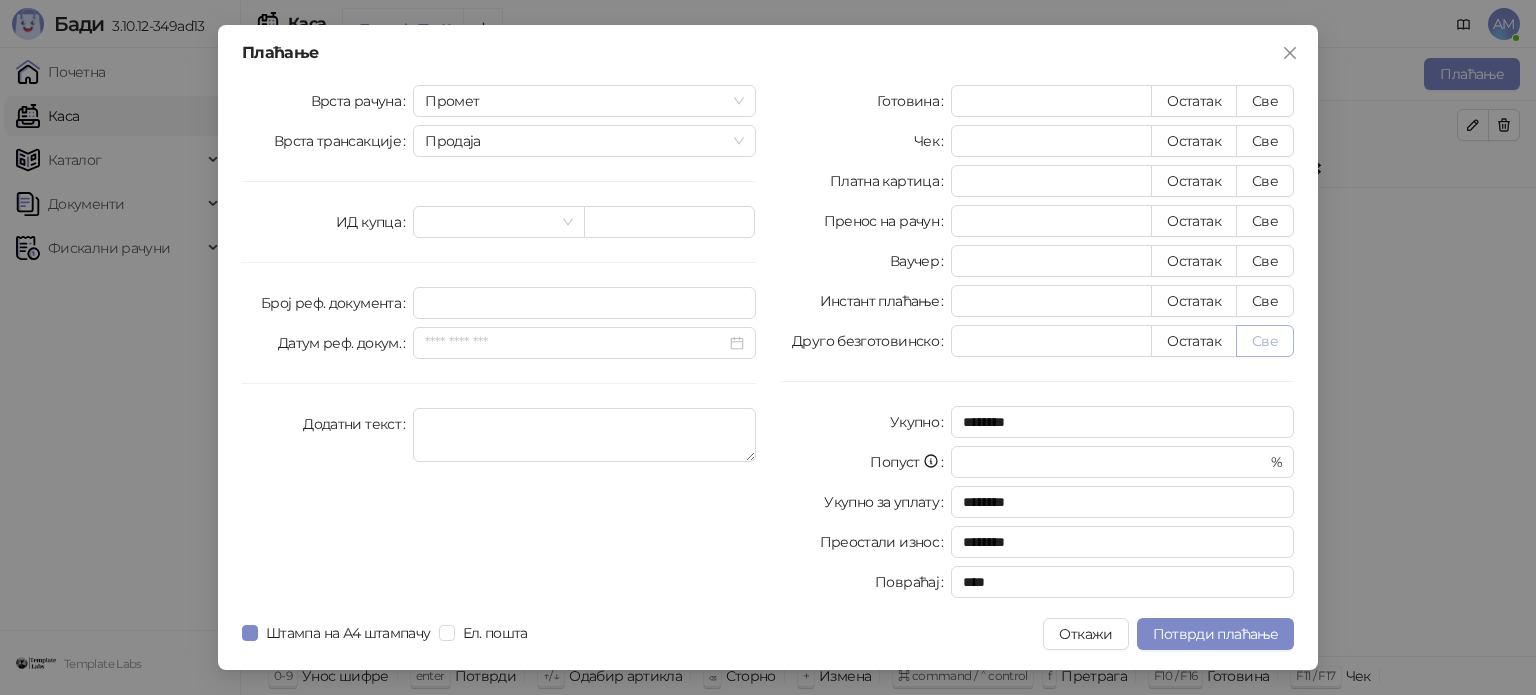 click on "Све" at bounding box center [1265, 341] 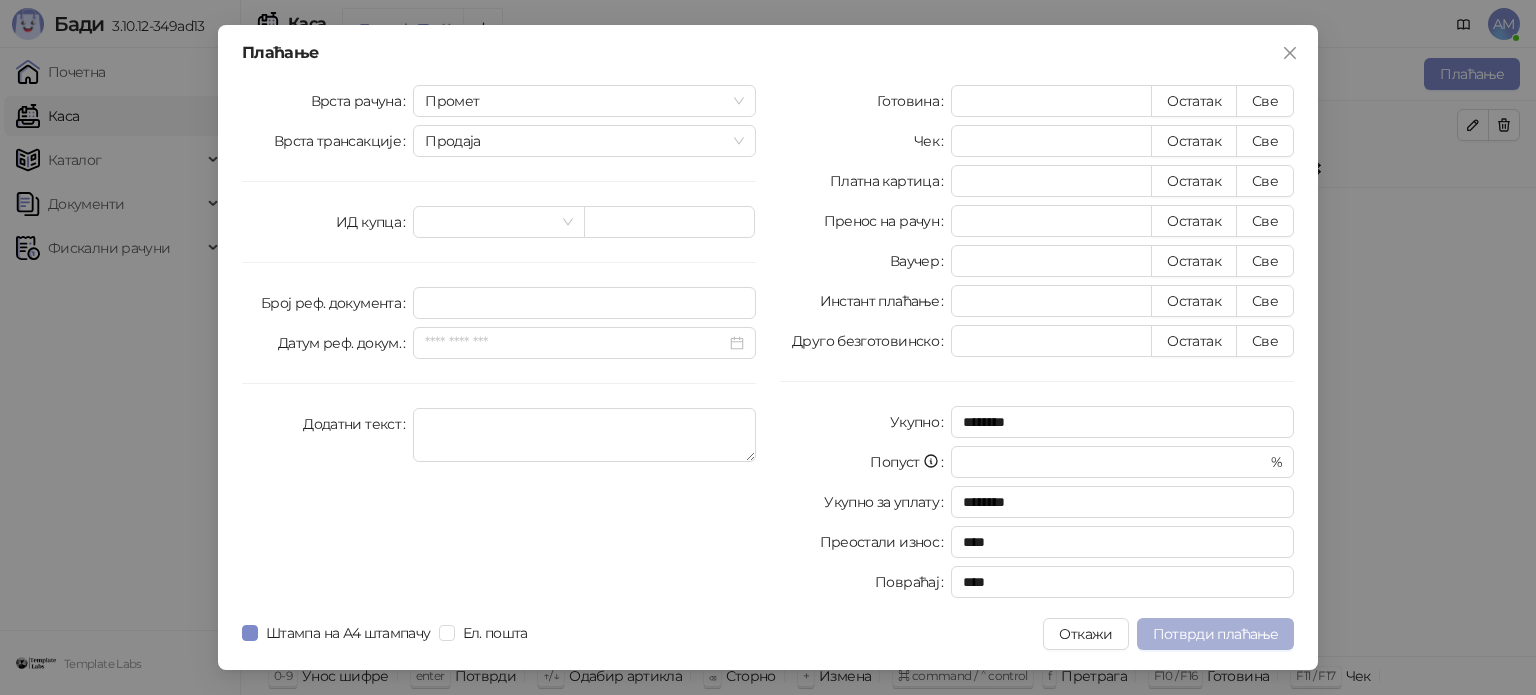 click on "Потврди плаћање" at bounding box center [1215, 634] 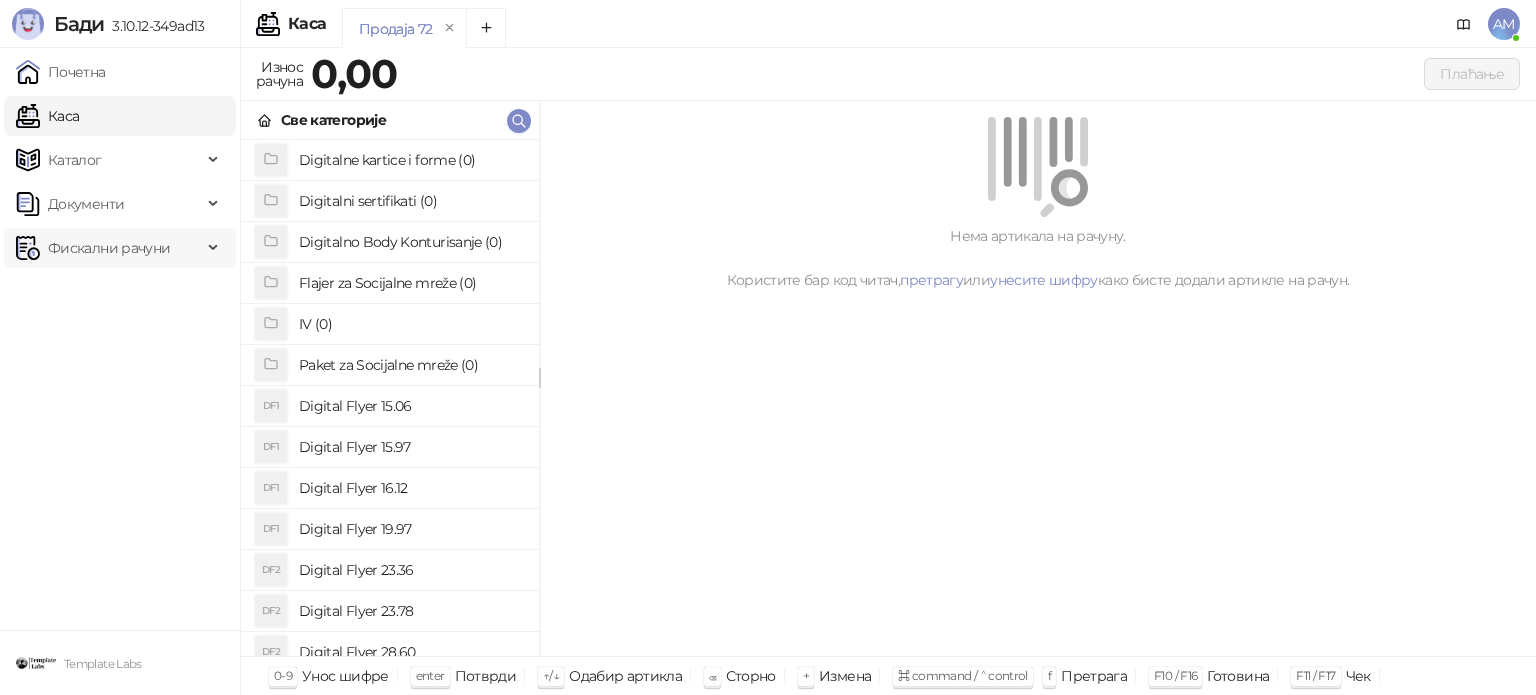 click on "Фискални рачуни" at bounding box center (109, 248) 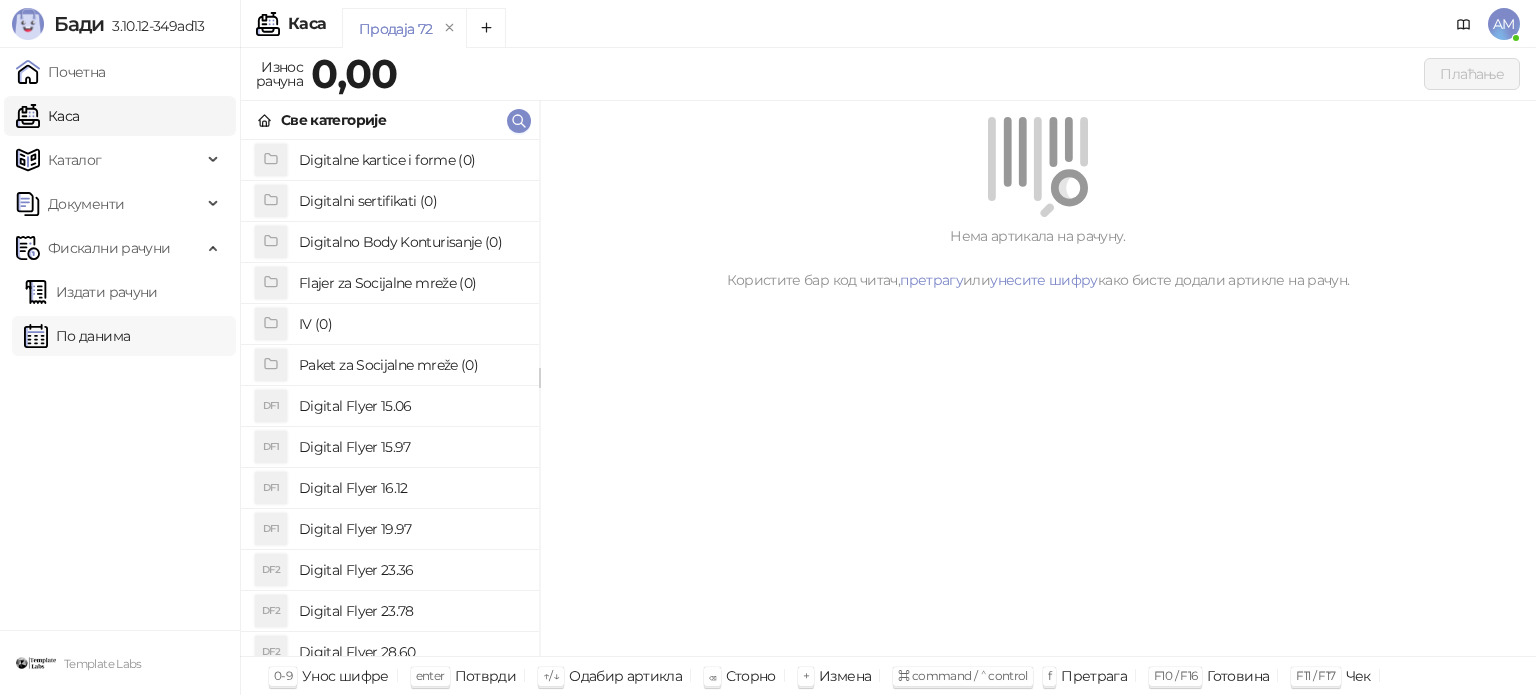 click on "По данима" at bounding box center (77, 336) 